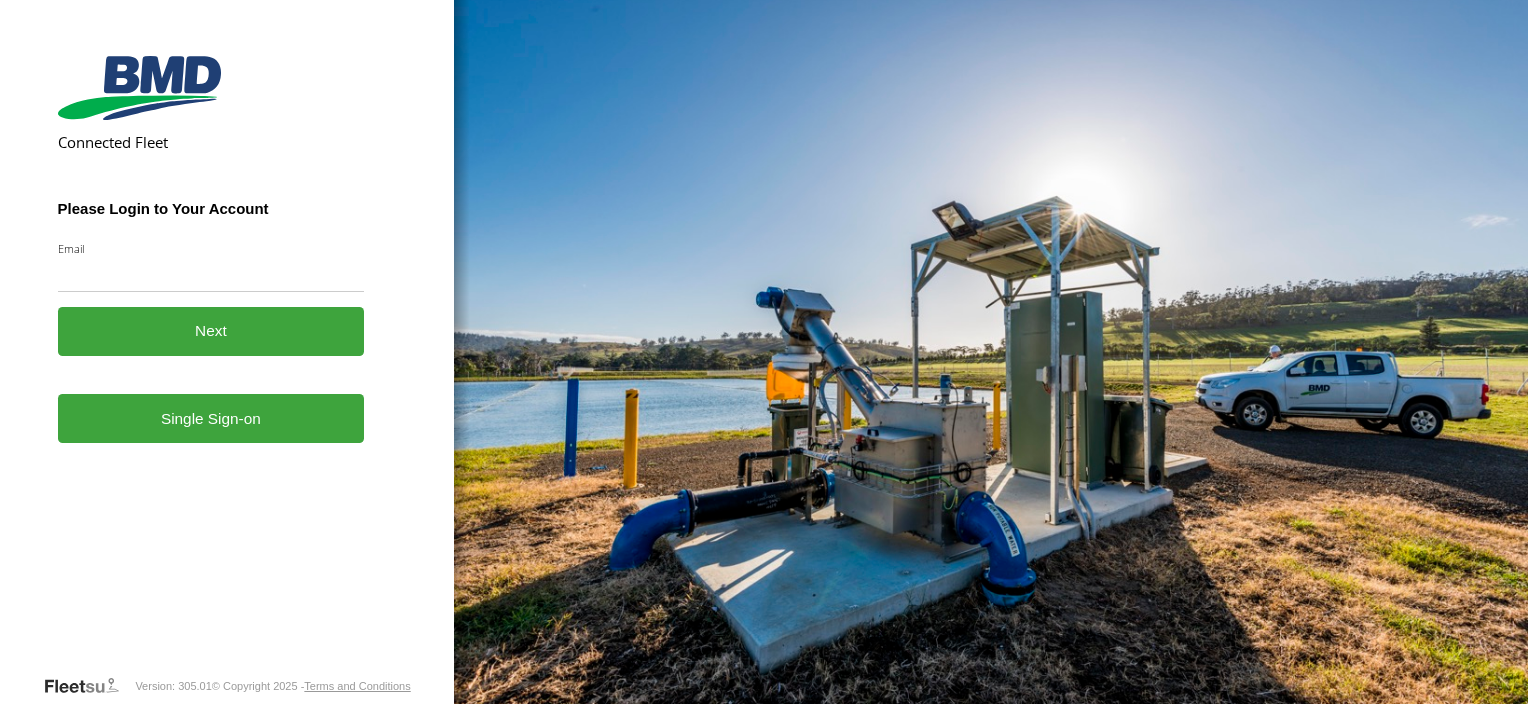 scroll, scrollTop: 0, scrollLeft: 0, axis: both 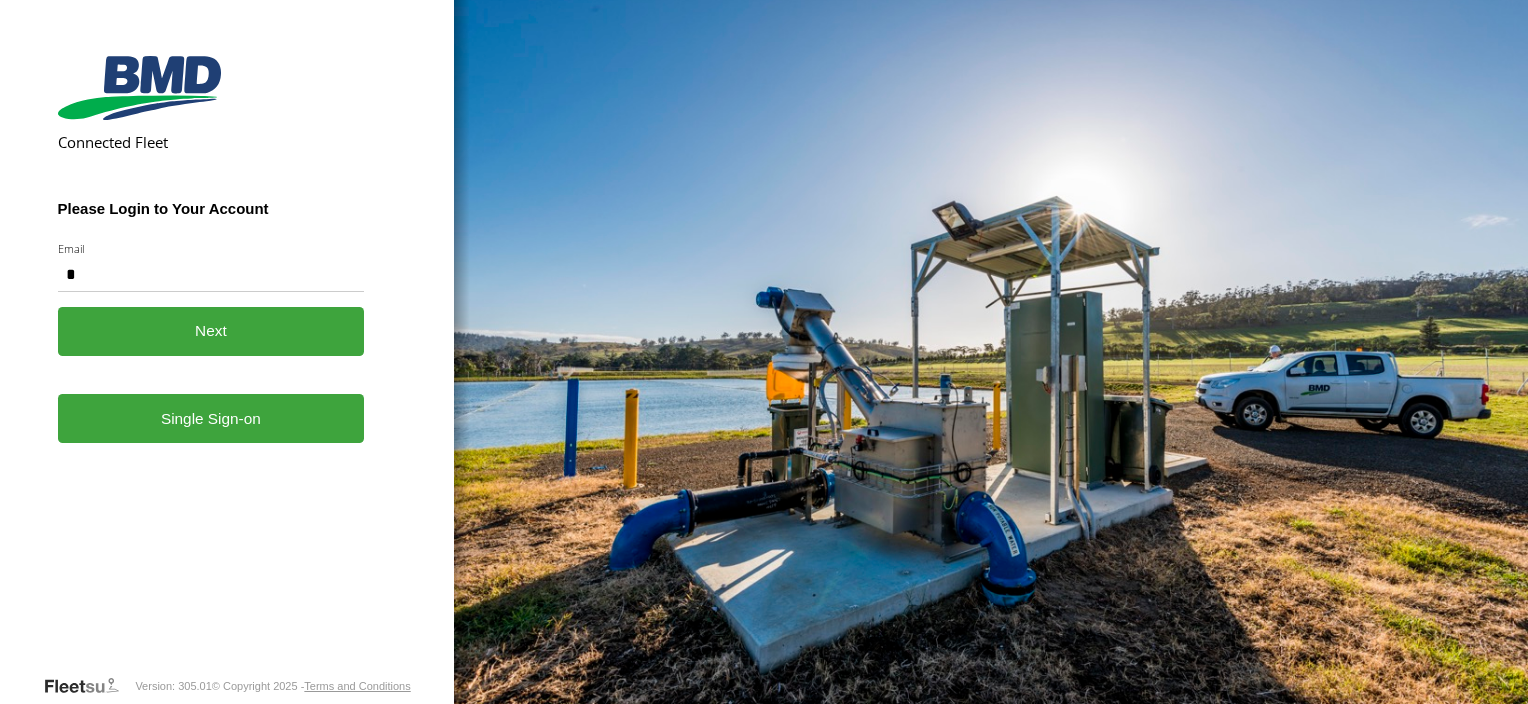 type on "**********" 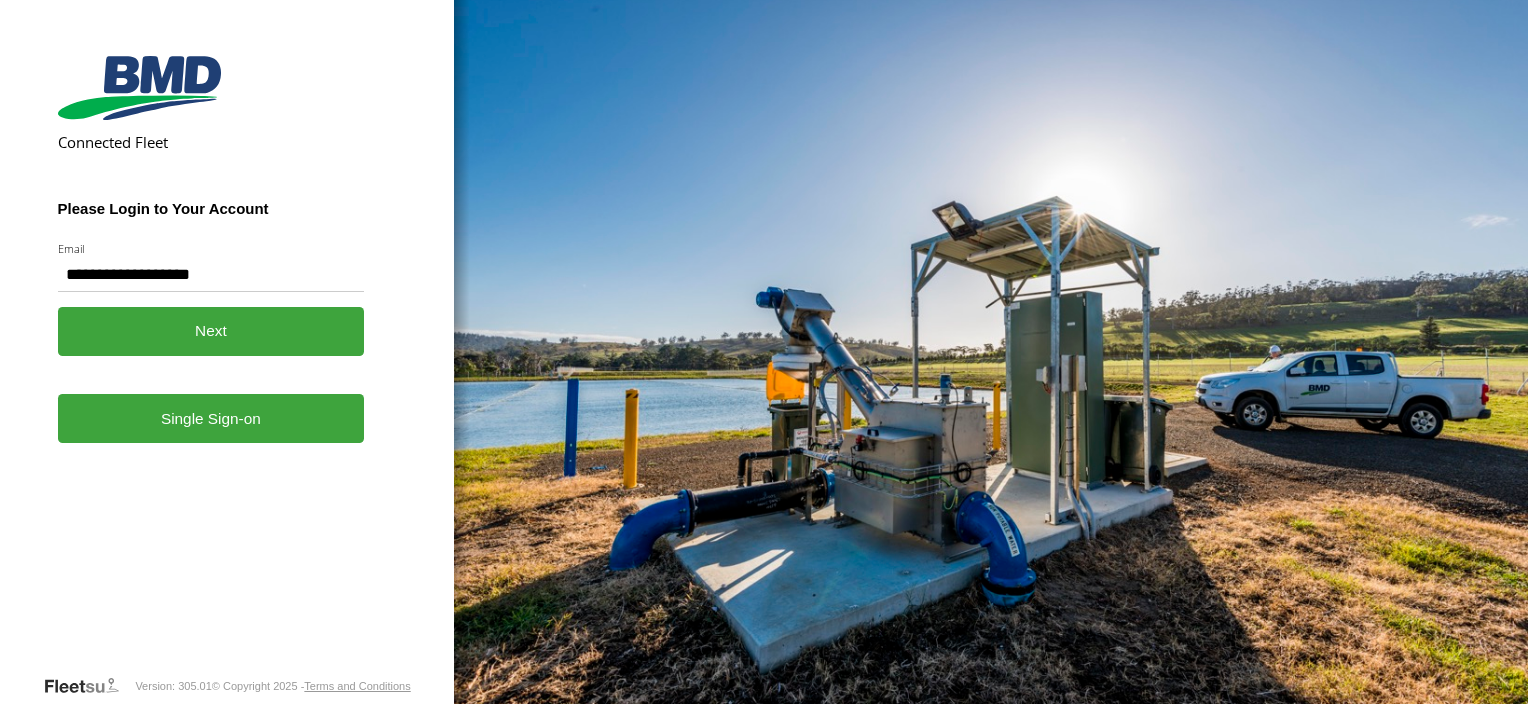 click on "Single Sign-on" at bounding box center [211, 418] 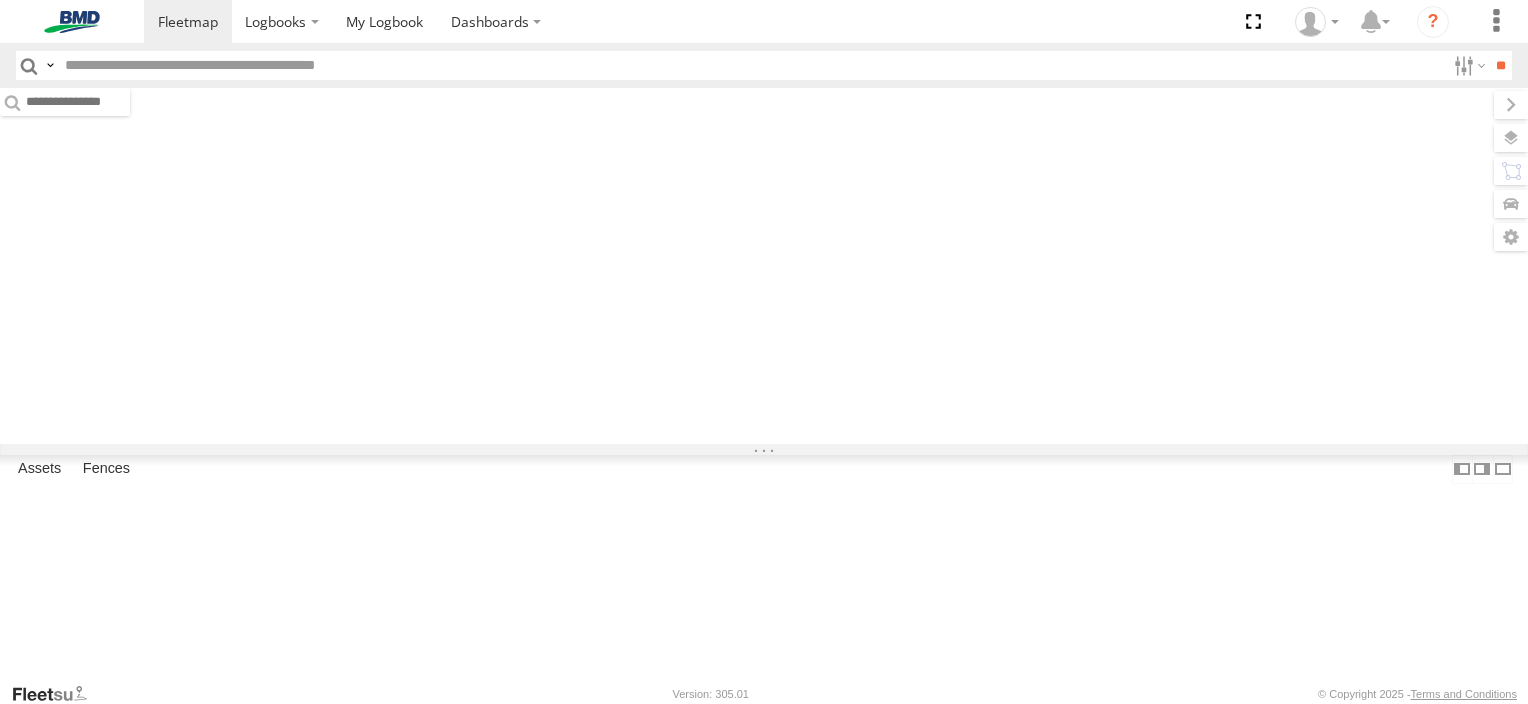 scroll, scrollTop: 0, scrollLeft: 0, axis: both 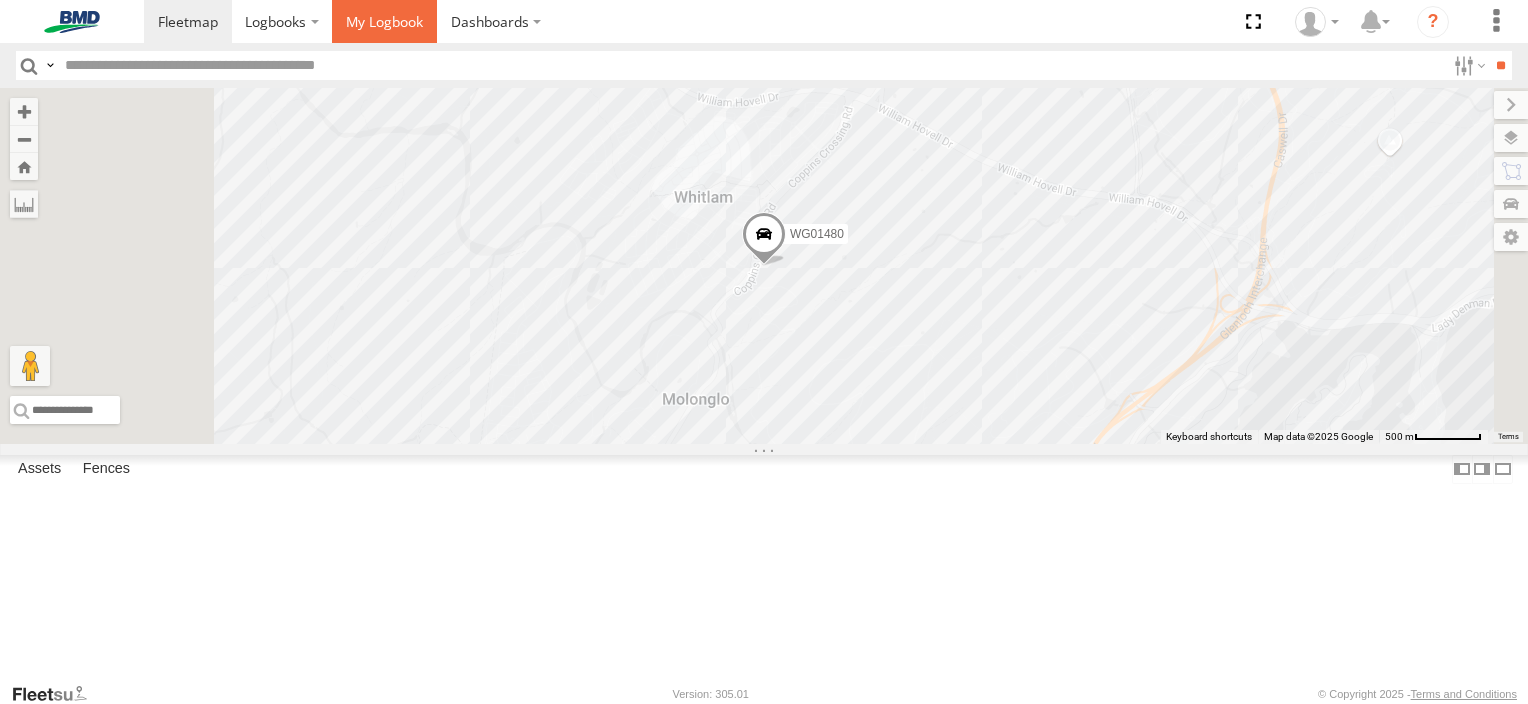 click at bounding box center (384, 21) 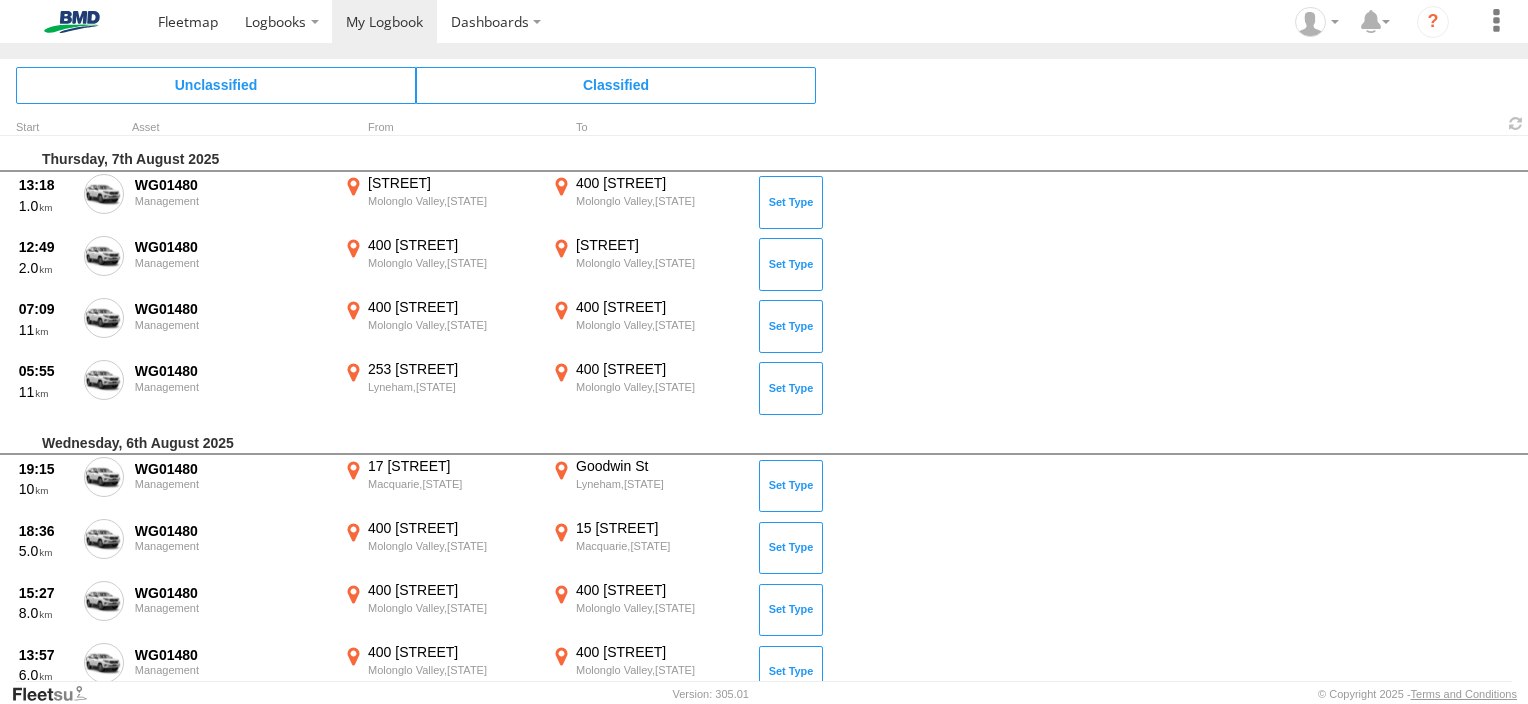 scroll, scrollTop: 0, scrollLeft: 0, axis: both 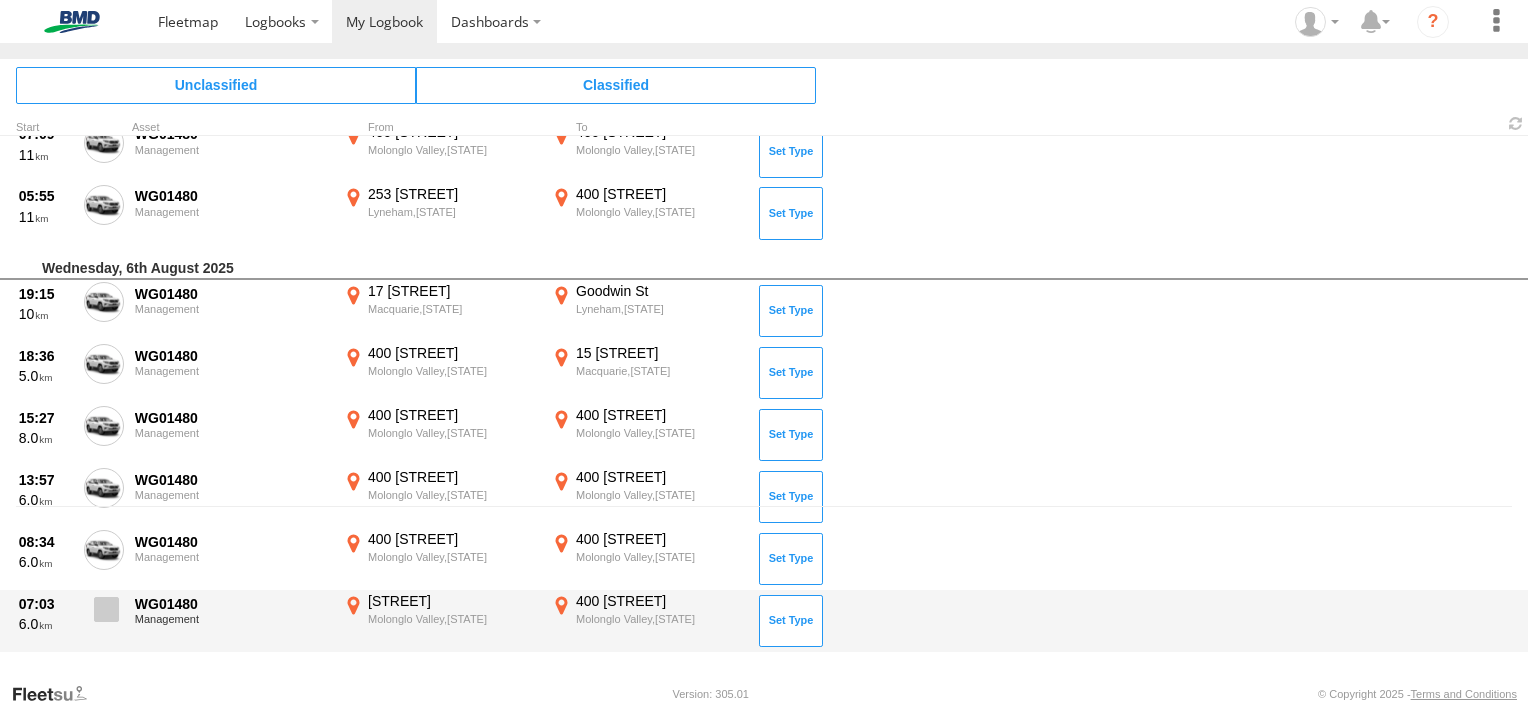 click at bounding box center [106, 609] 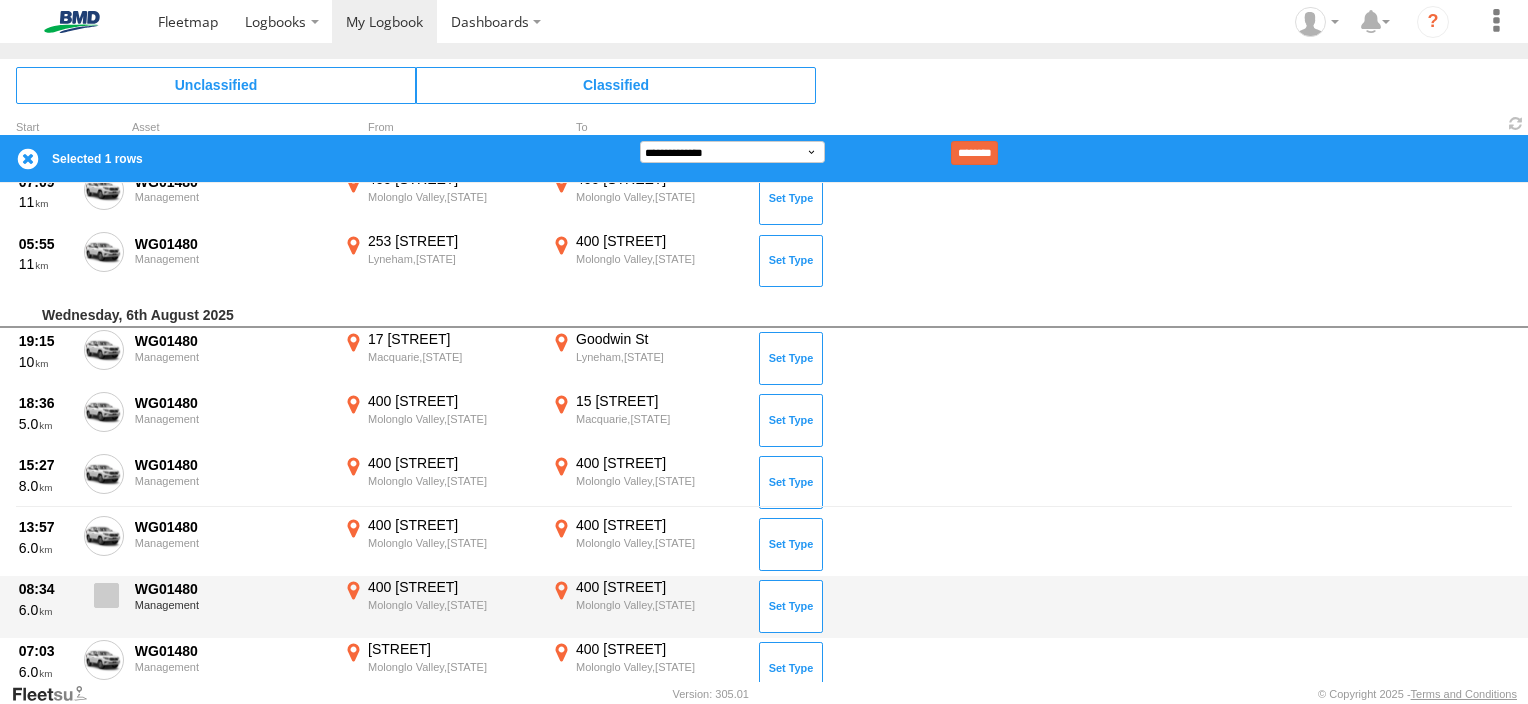 click at bounding box center [106, 595] 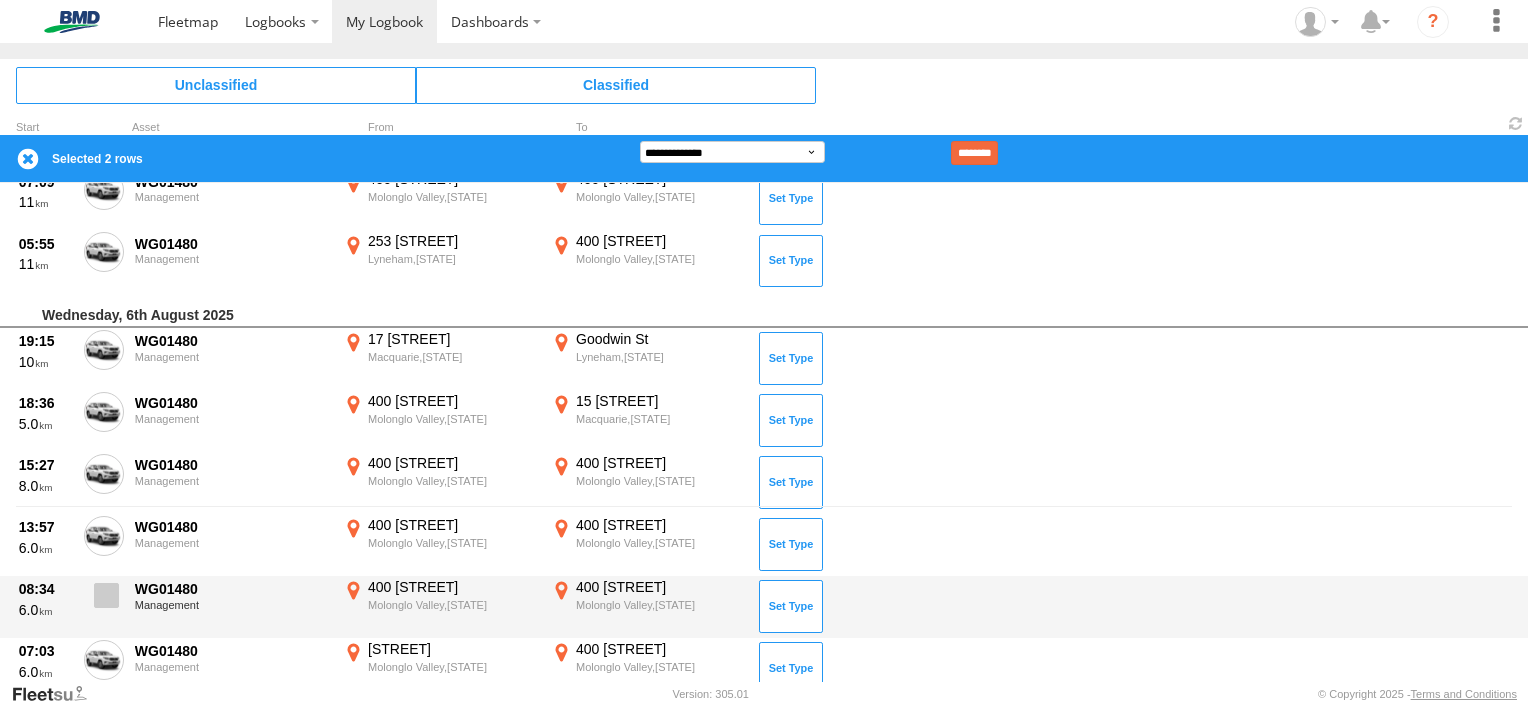 click at bounding box center (106, 595) 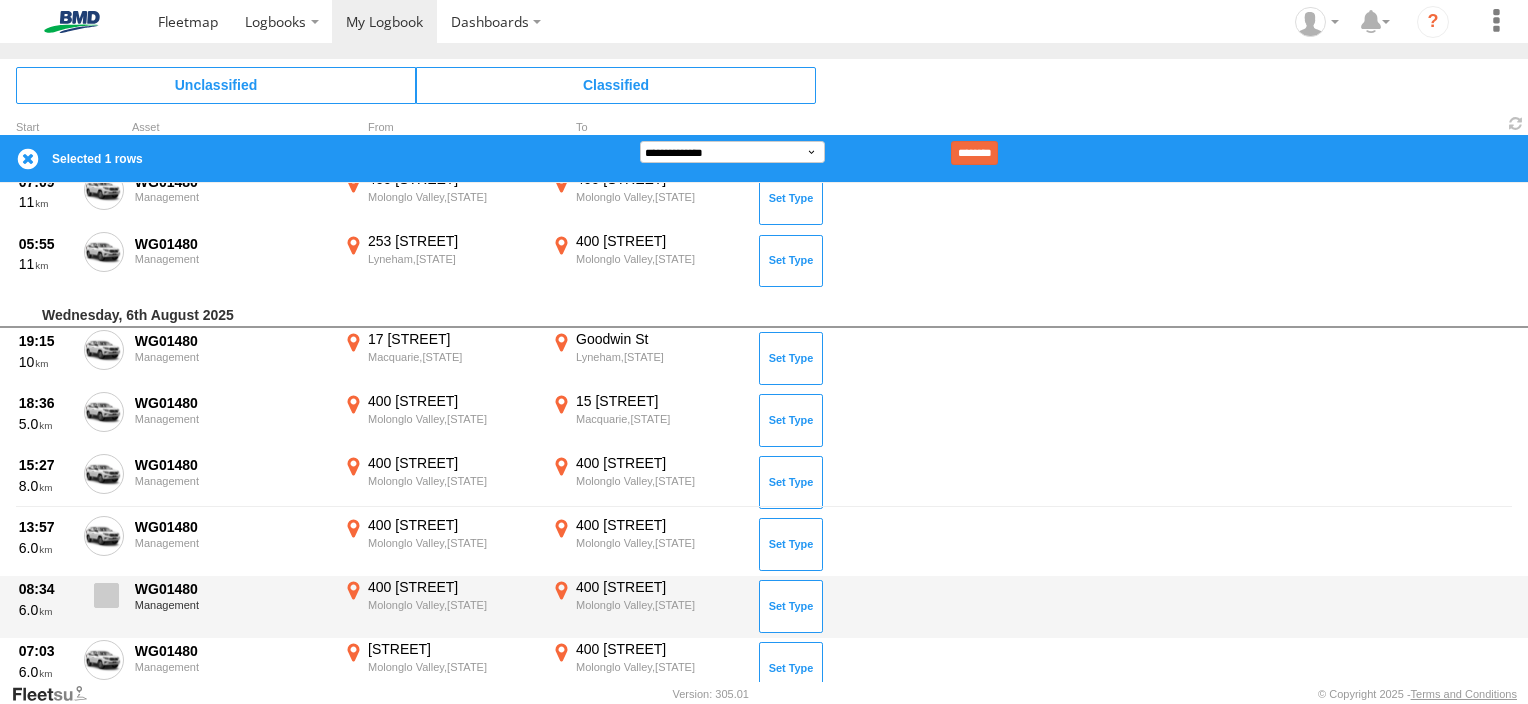 click at bounding box center (106, 595) 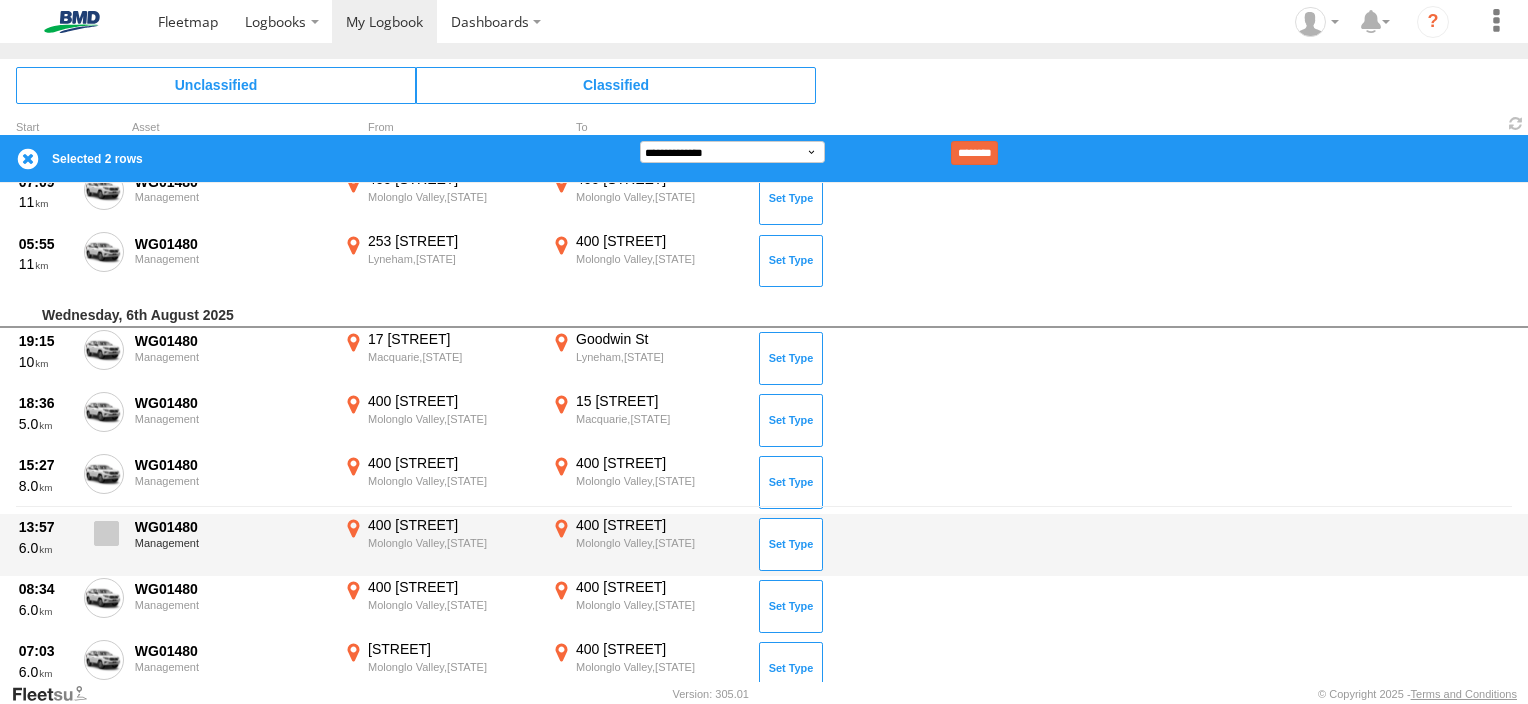 click at bounding box center [106, 533] 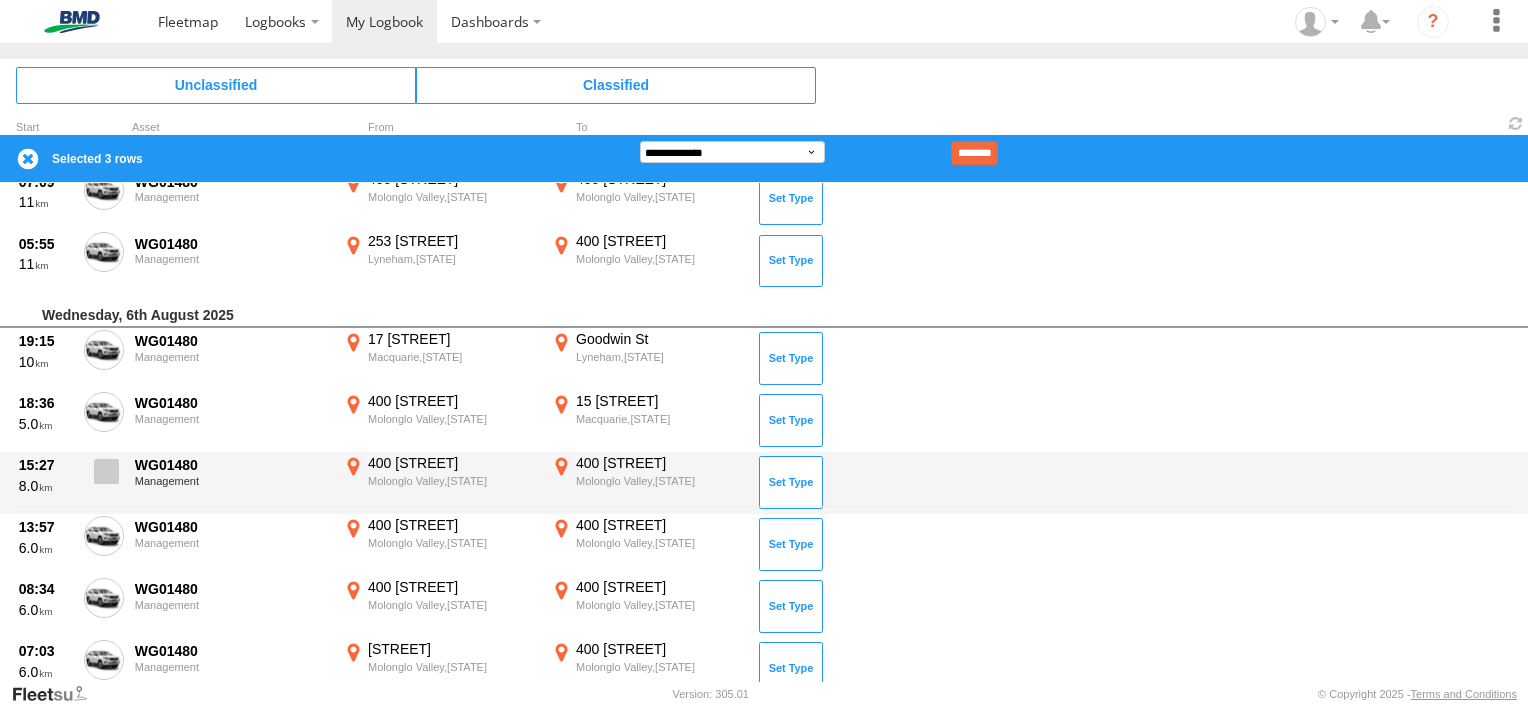 click at bounding box center (106, 471) 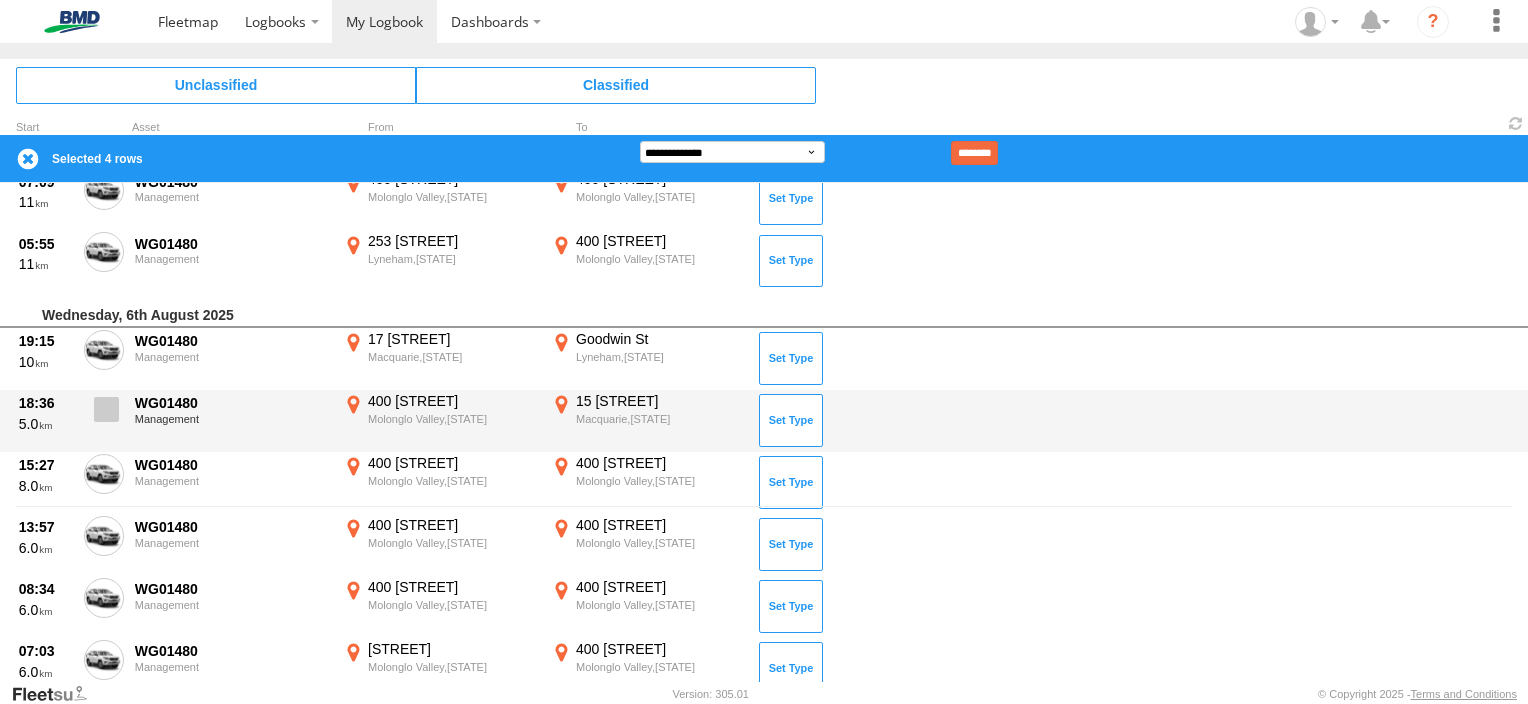 click at bounding box center (106, 409) 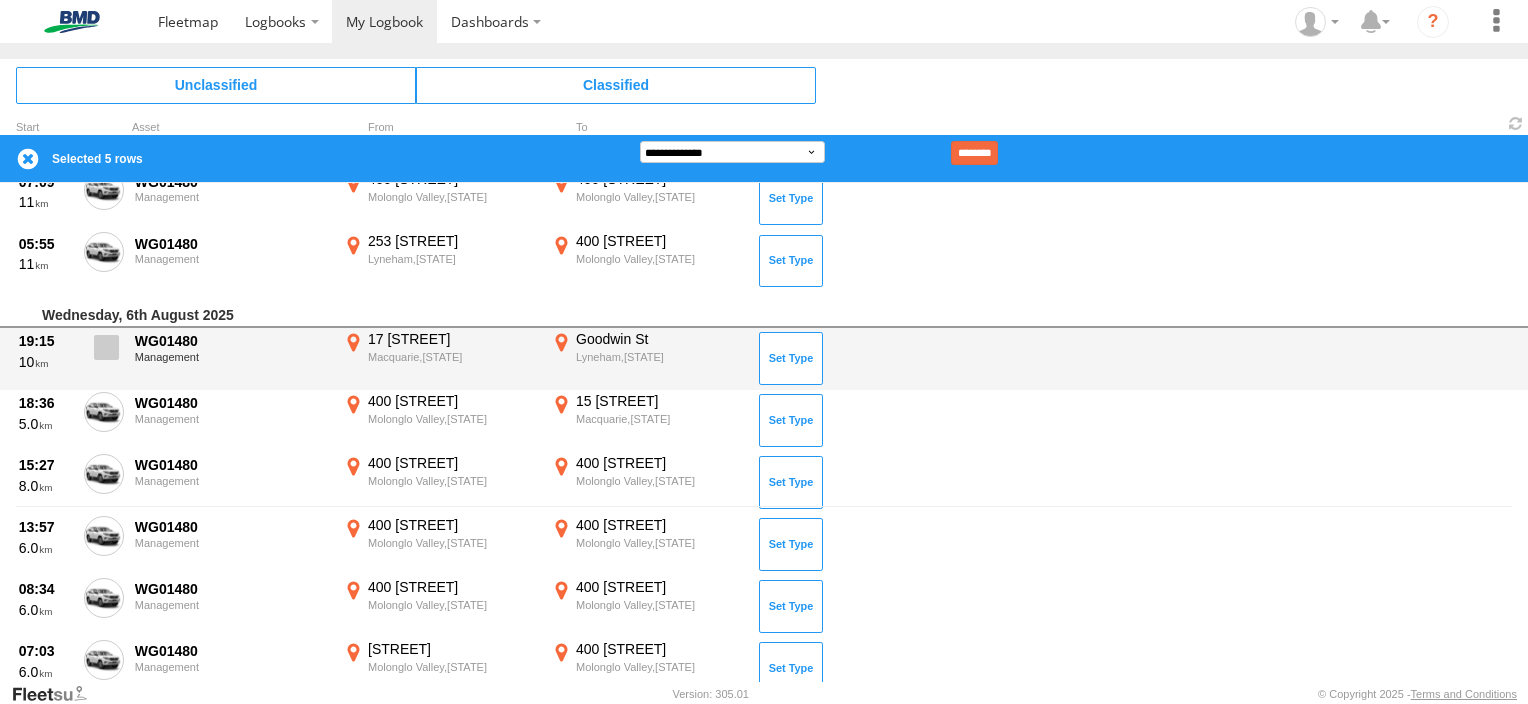 click at bounding box center (106, 347) 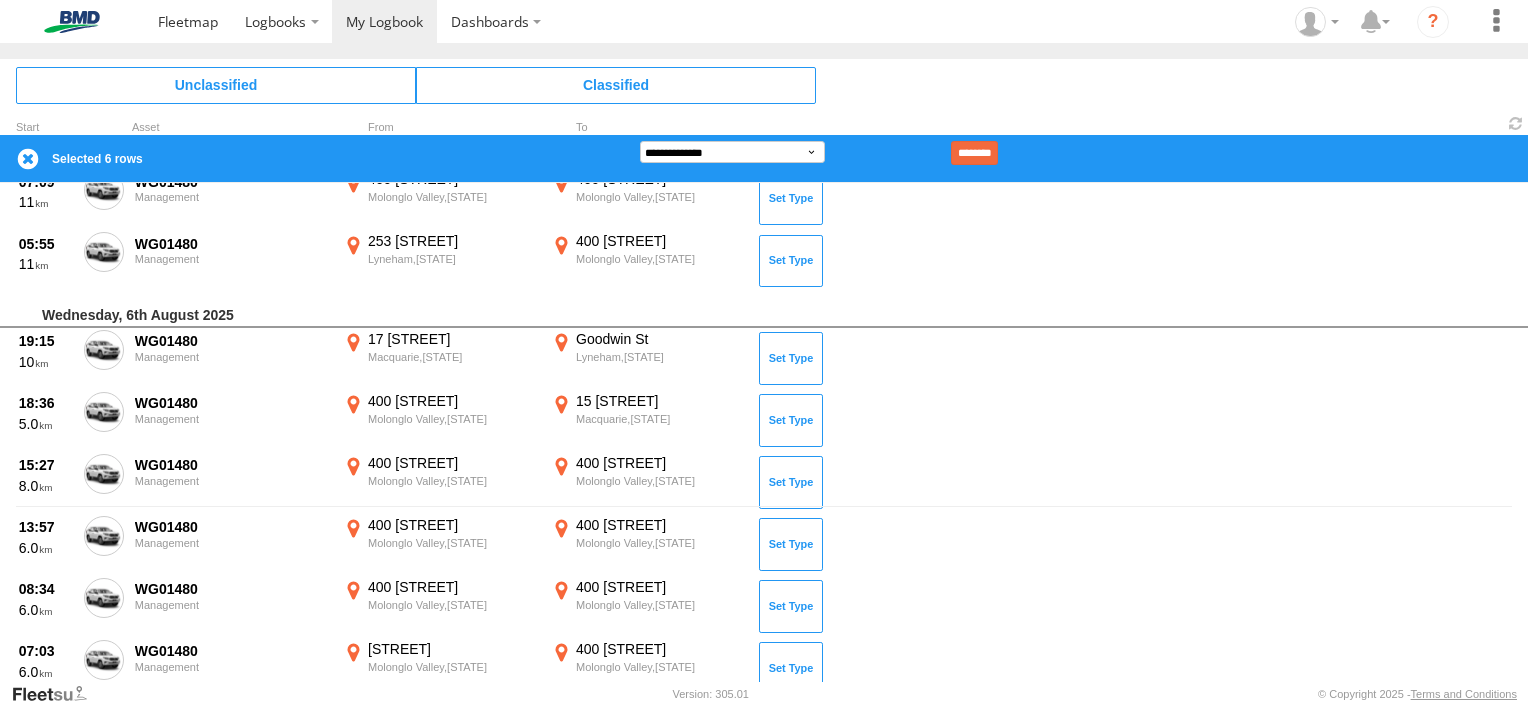 click on "BMD
Version: 305.01
© Copyright 2025 -  Terms and Conditions" at bounding box center (764, 693) 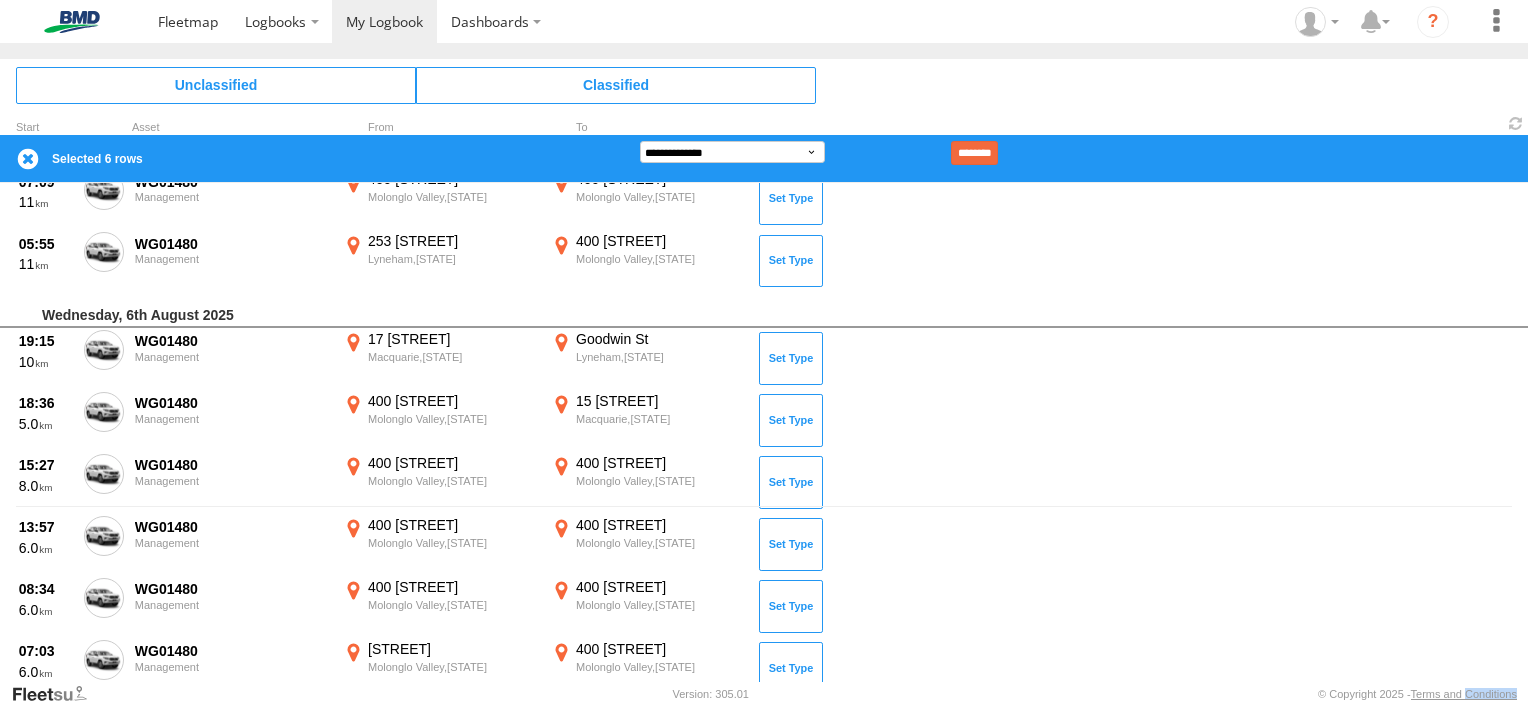click on "BMD
Version: 305.01
© Copyright 2025 -  Terms and Conditions" at bounding box center [764, 693] 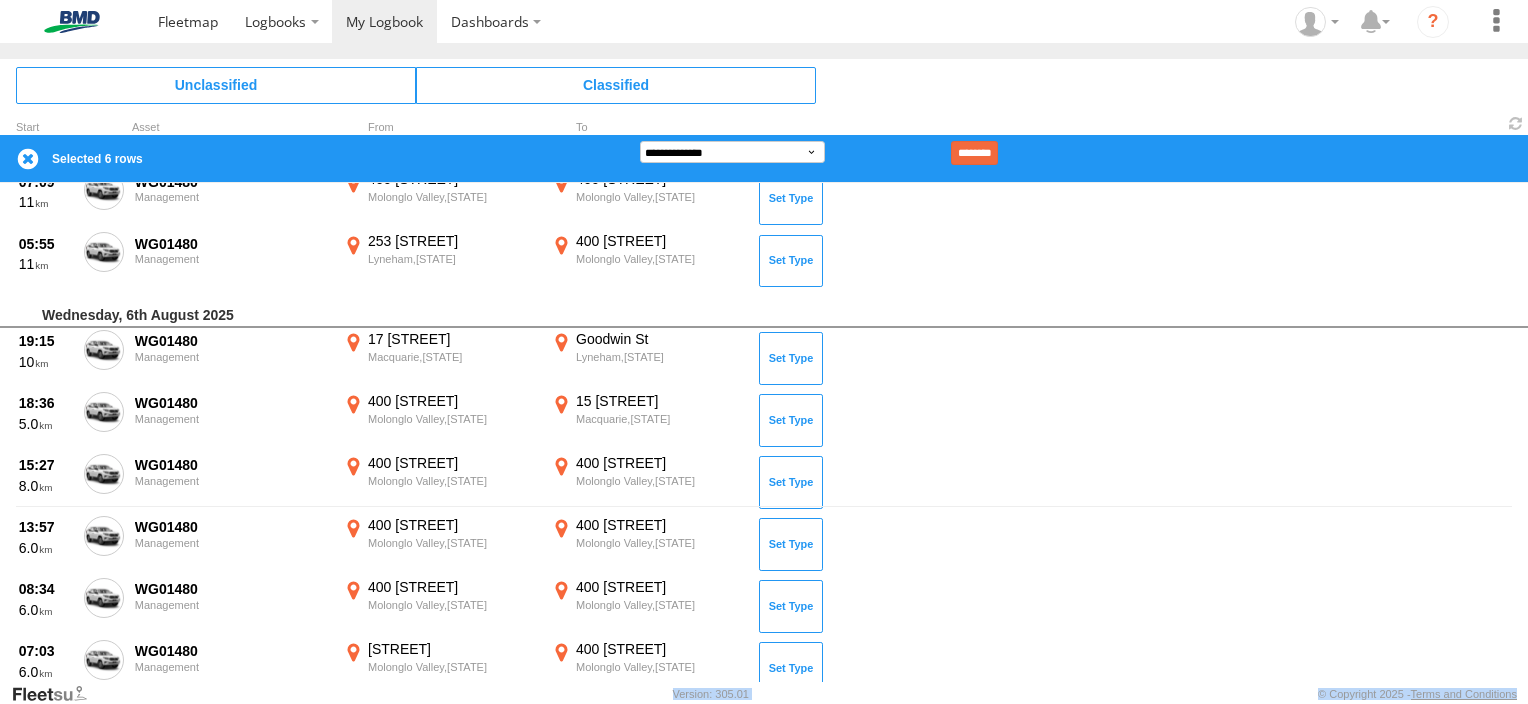 drag, startPoint x: 1521, startPoint y: 684, endPoint x: 1524, endPoint y: 660, distance: 24.186773 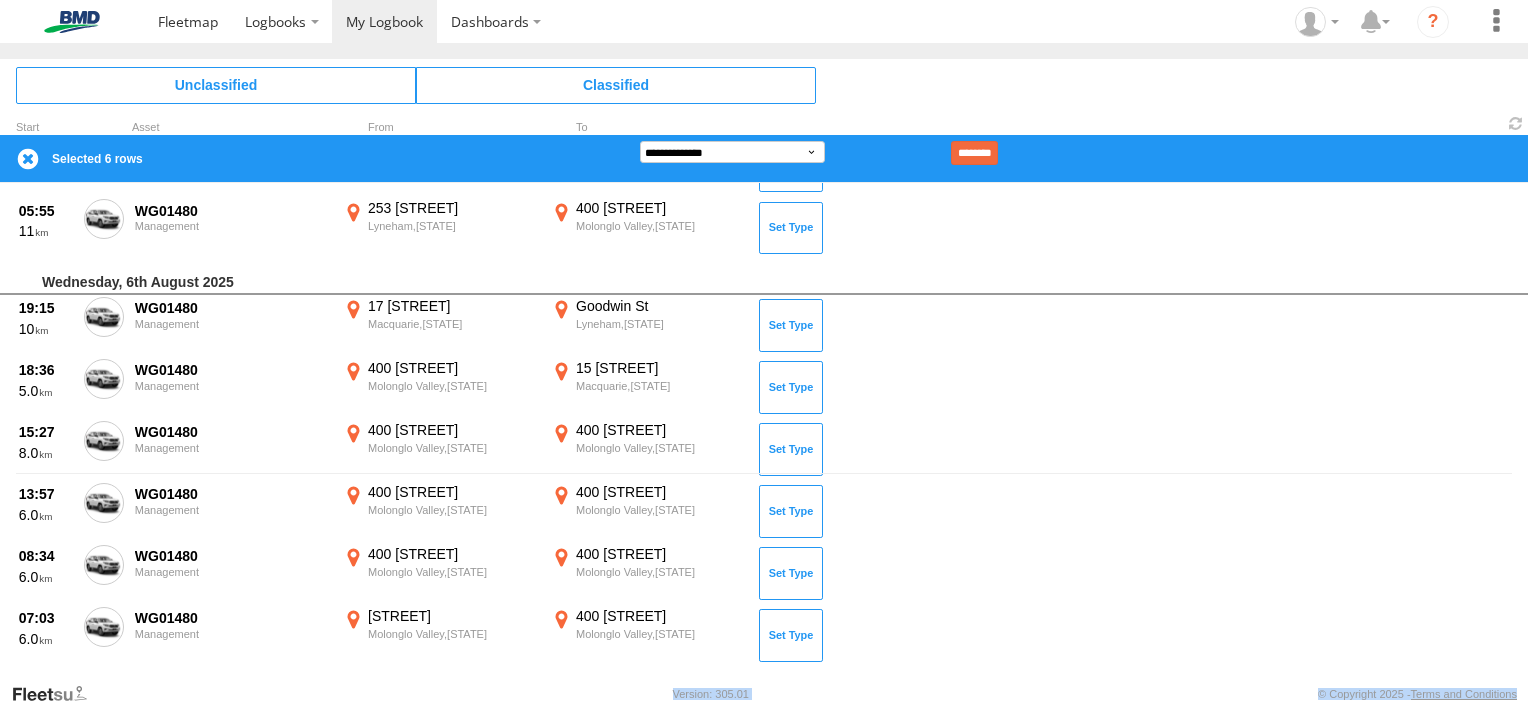 scroll, scrollTop: 223, scrollLeft: 0, axis: vertical 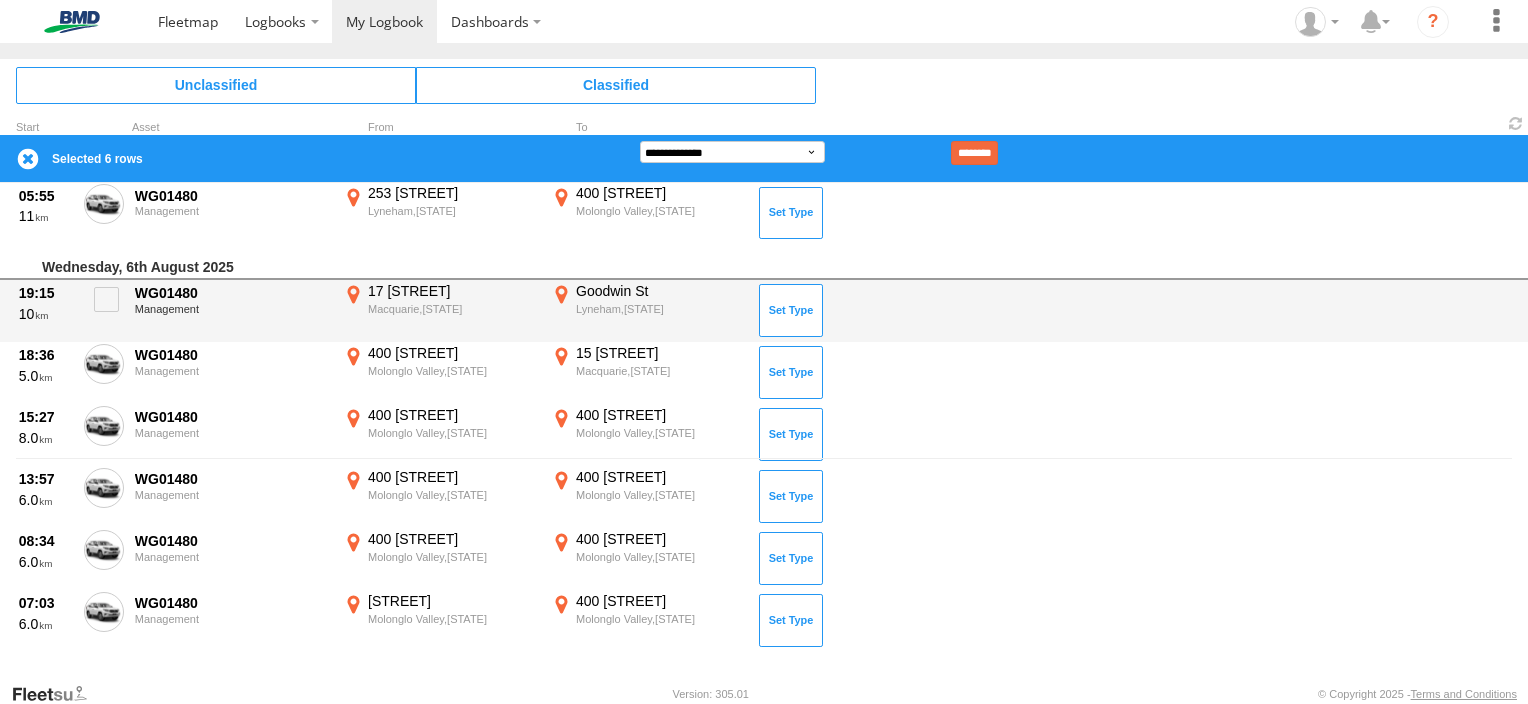 click on "19:15
10
WG01480
Management
17 [STREET]
[CITY],[STATE]
-35.25348 149.07098
Goodwin St
[CITY],[STATE]
-35.25629 149.12933
Meeting" at bounding box center [764, 311] 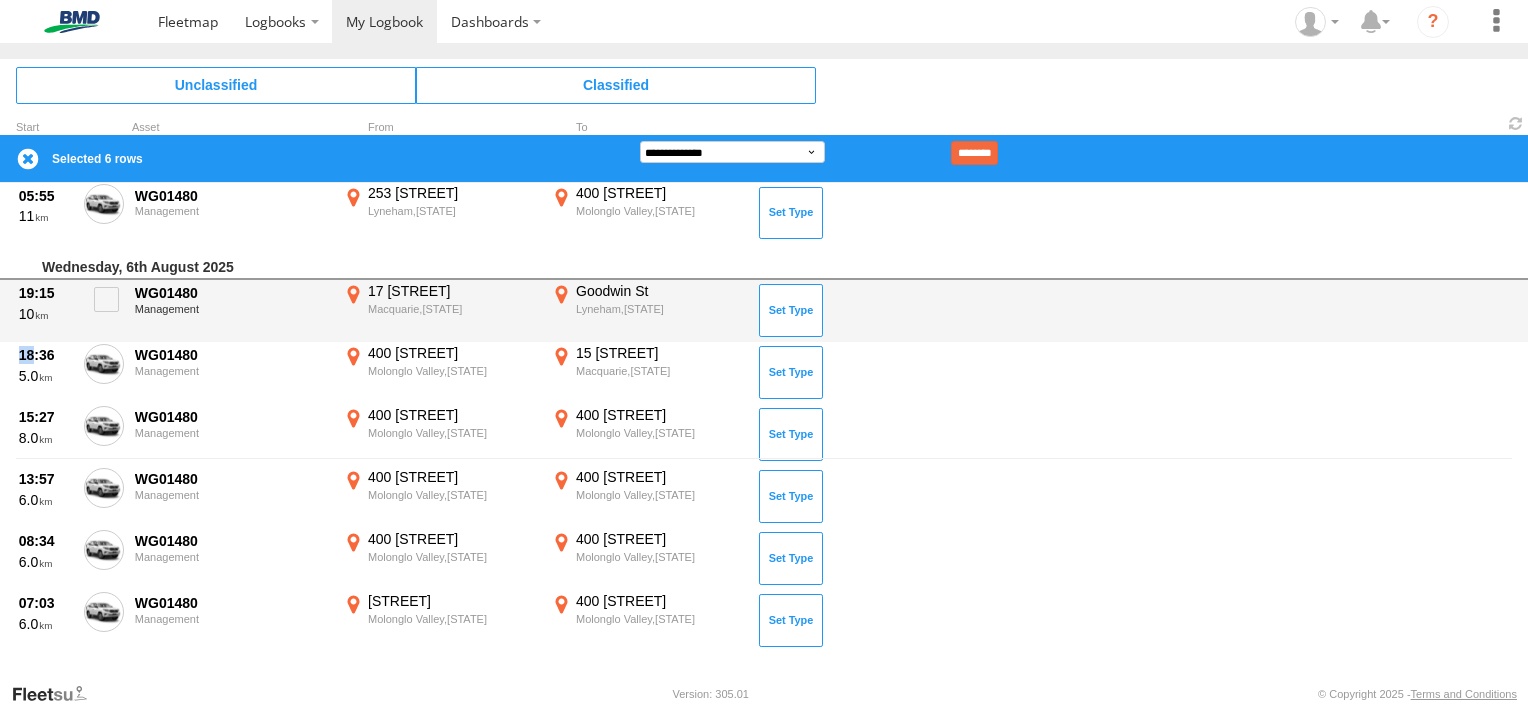 click on "19:15
10
WG01480
Management
17 [STREET]
[CITY],[STATE]
-35.25348 149.07098
Goodwin St
[CITY],[STATE]
-35.25629 149.12933
Meeting" at bounding box center [764, 311] 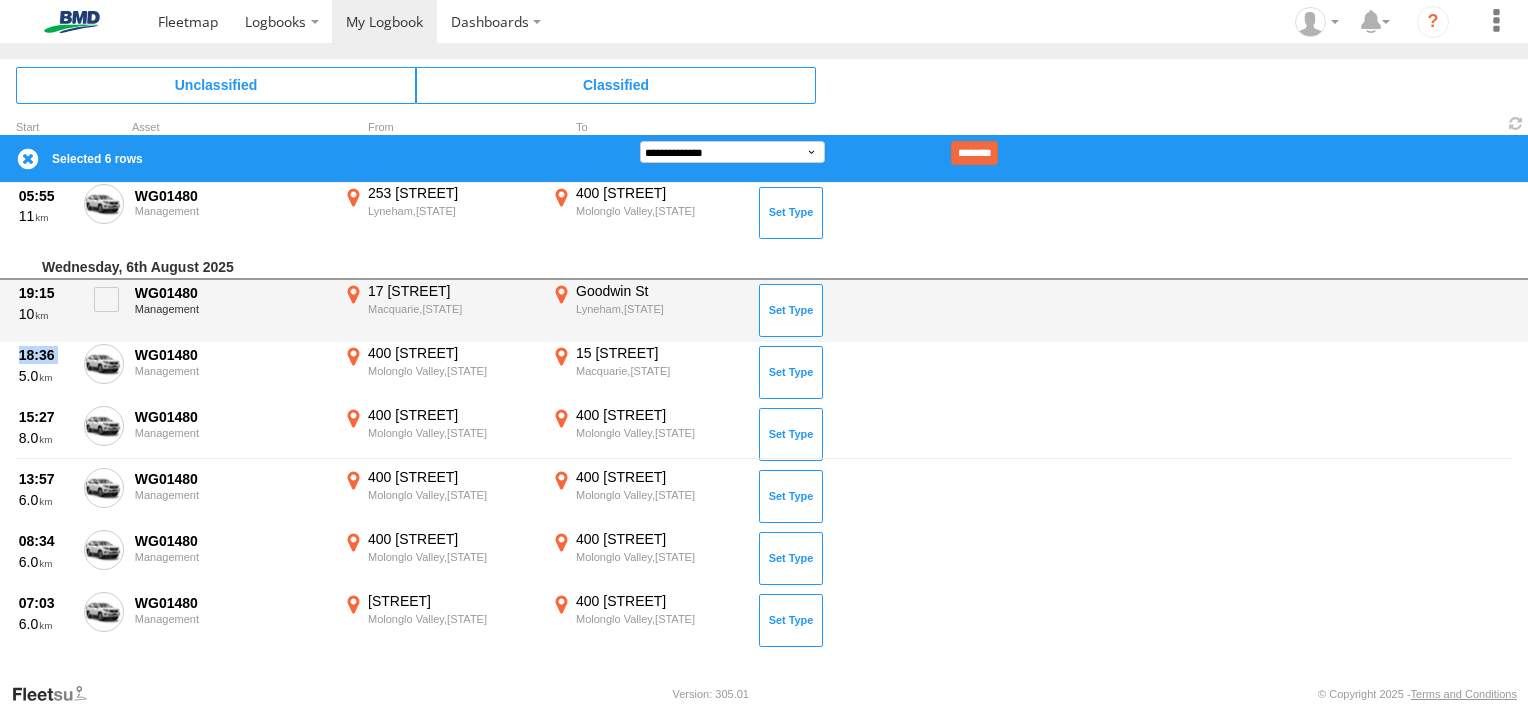 click on "19:15
10
WG01480
Management
17 [STREET]
[CITY],[STATE]
-35.25348 149.07098
Goodwin St
[CITY],[STATE]
-35.25629 149.12933
Meeting" at bounding box center [764, 311] 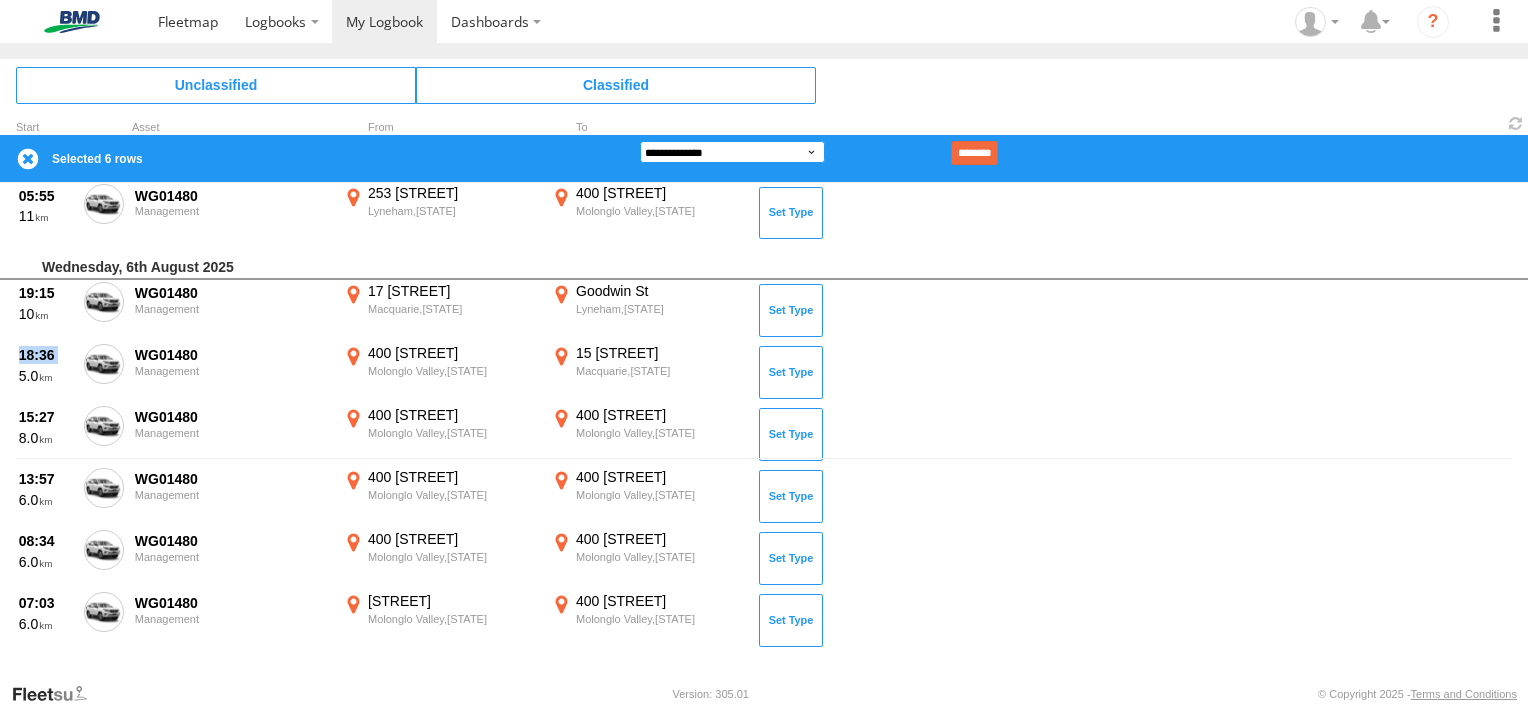 click on "**********" at bounding box center (732, 152) 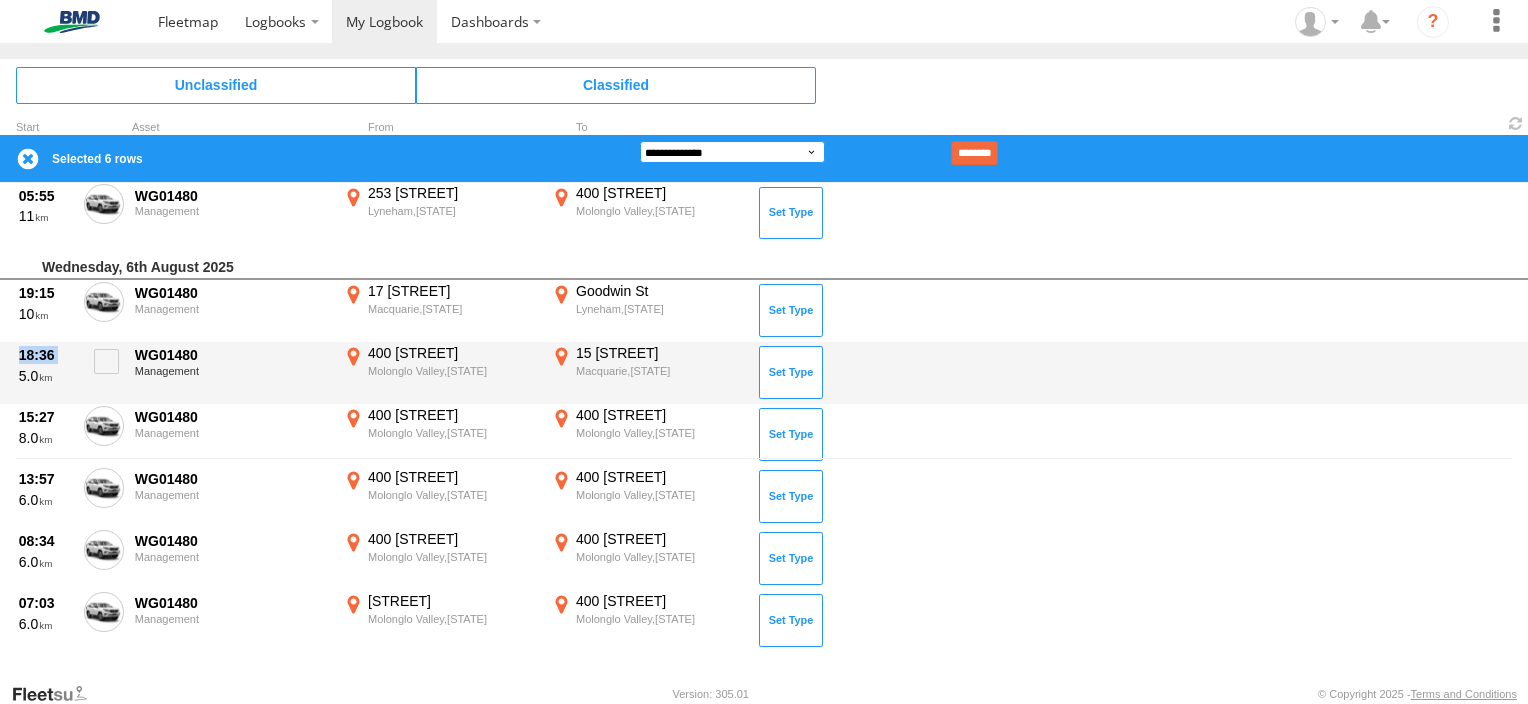 select on "******" 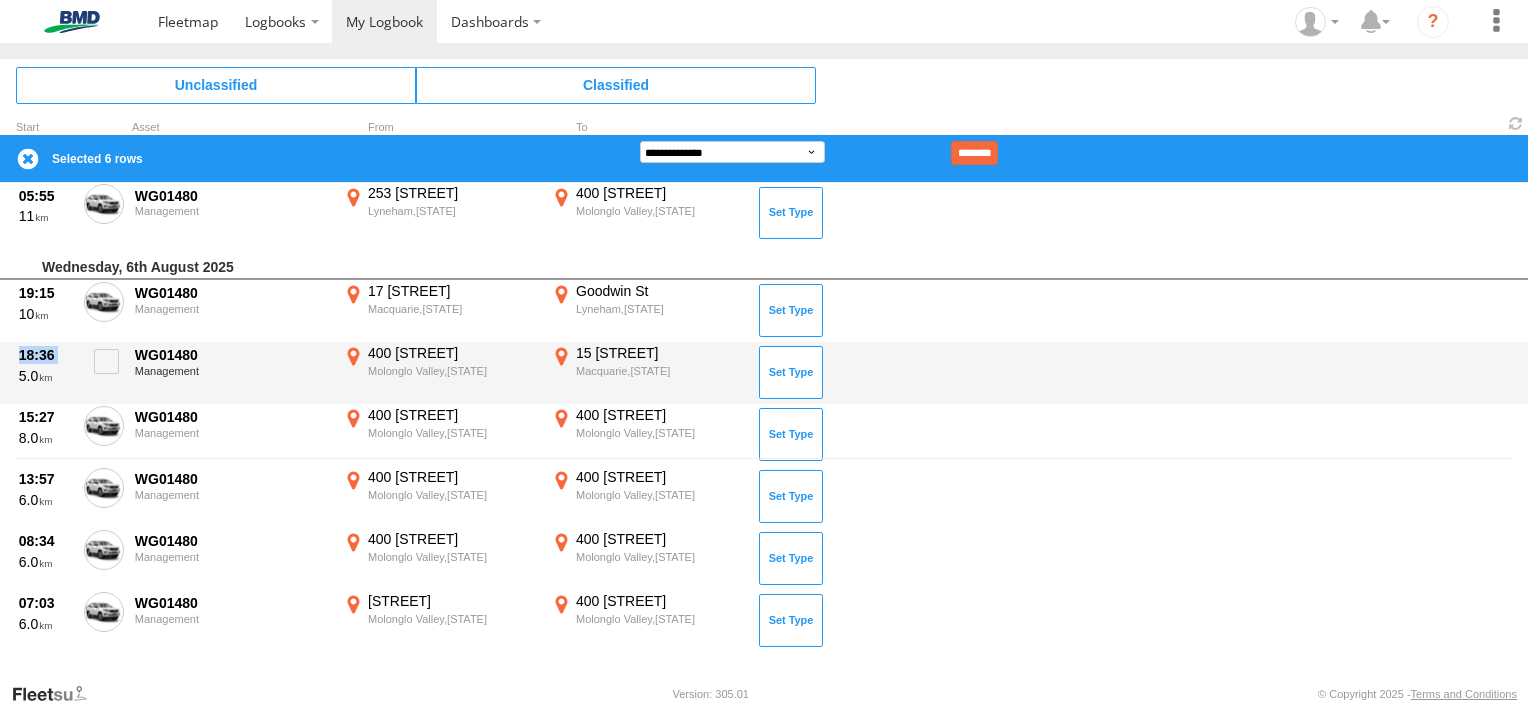 click on "**********" at bounding box center [732, 152] 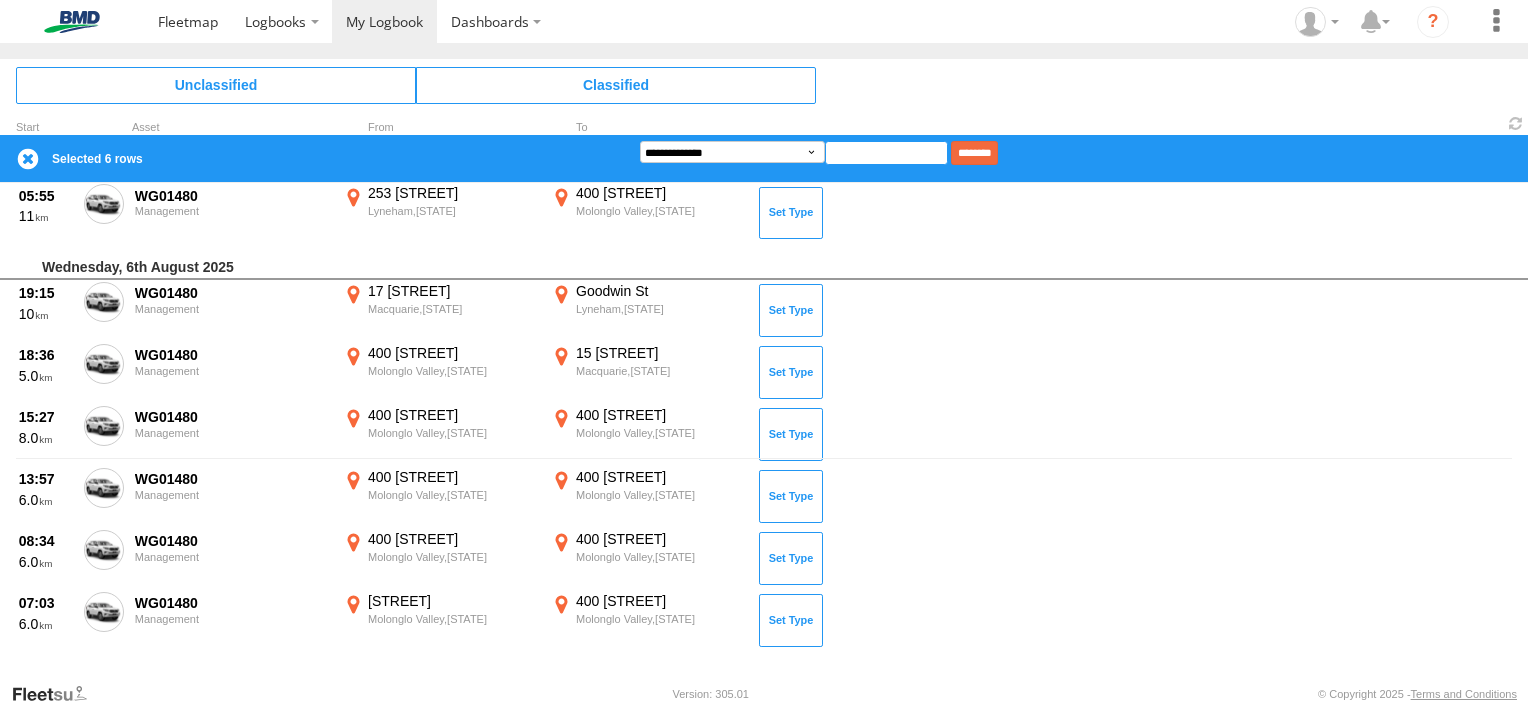 click at bounding box center (886, 153) 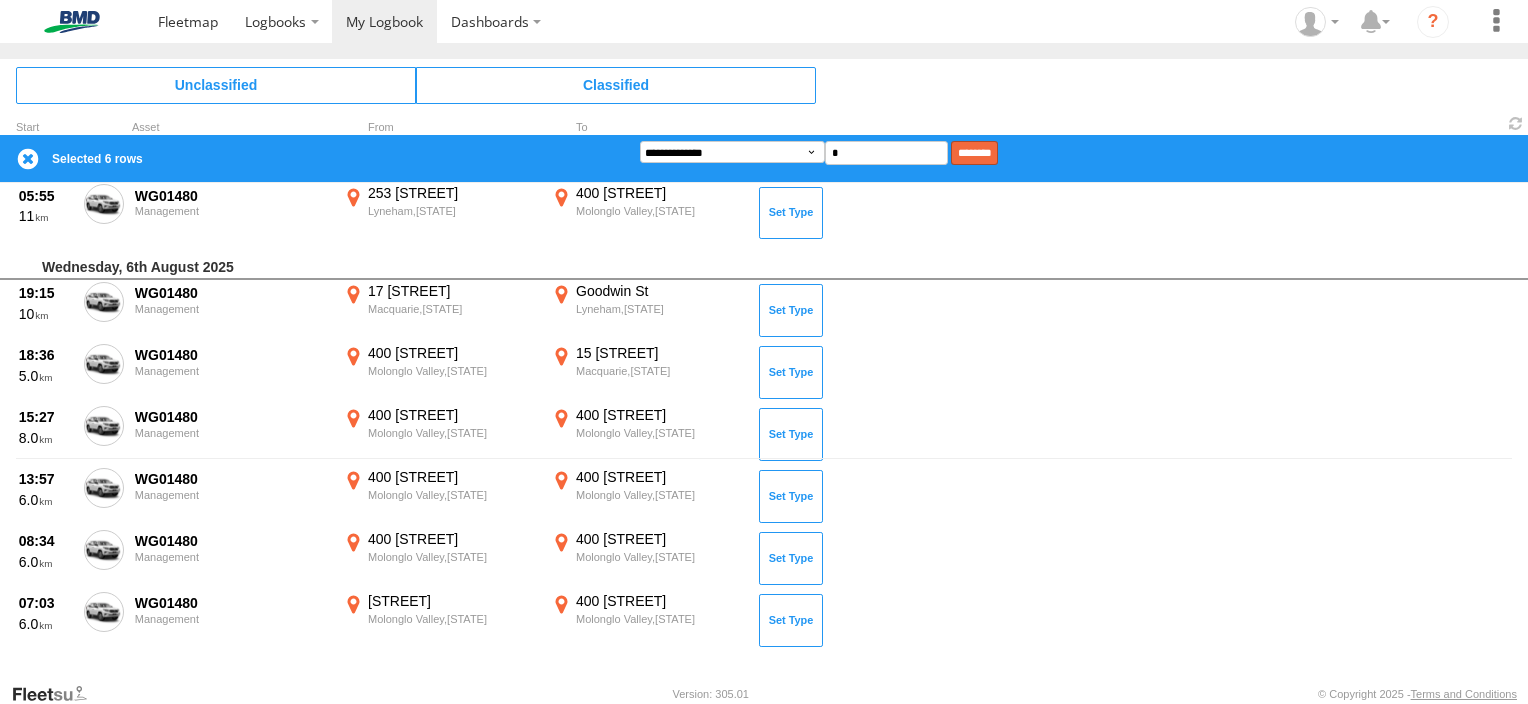 click on "********" at bounding box center [974, 153] 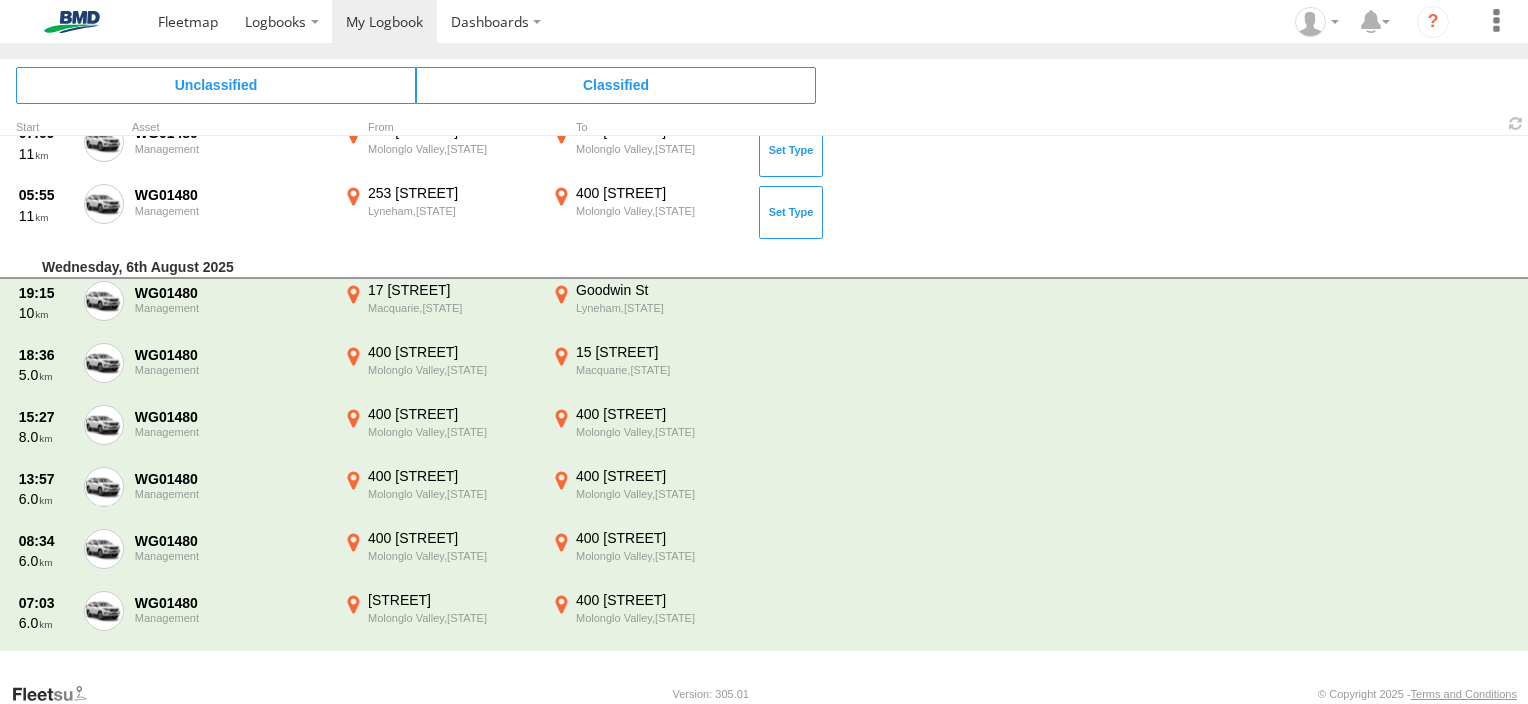 scroll, scrollTop: 0, scrollLeft: 0, axis: both 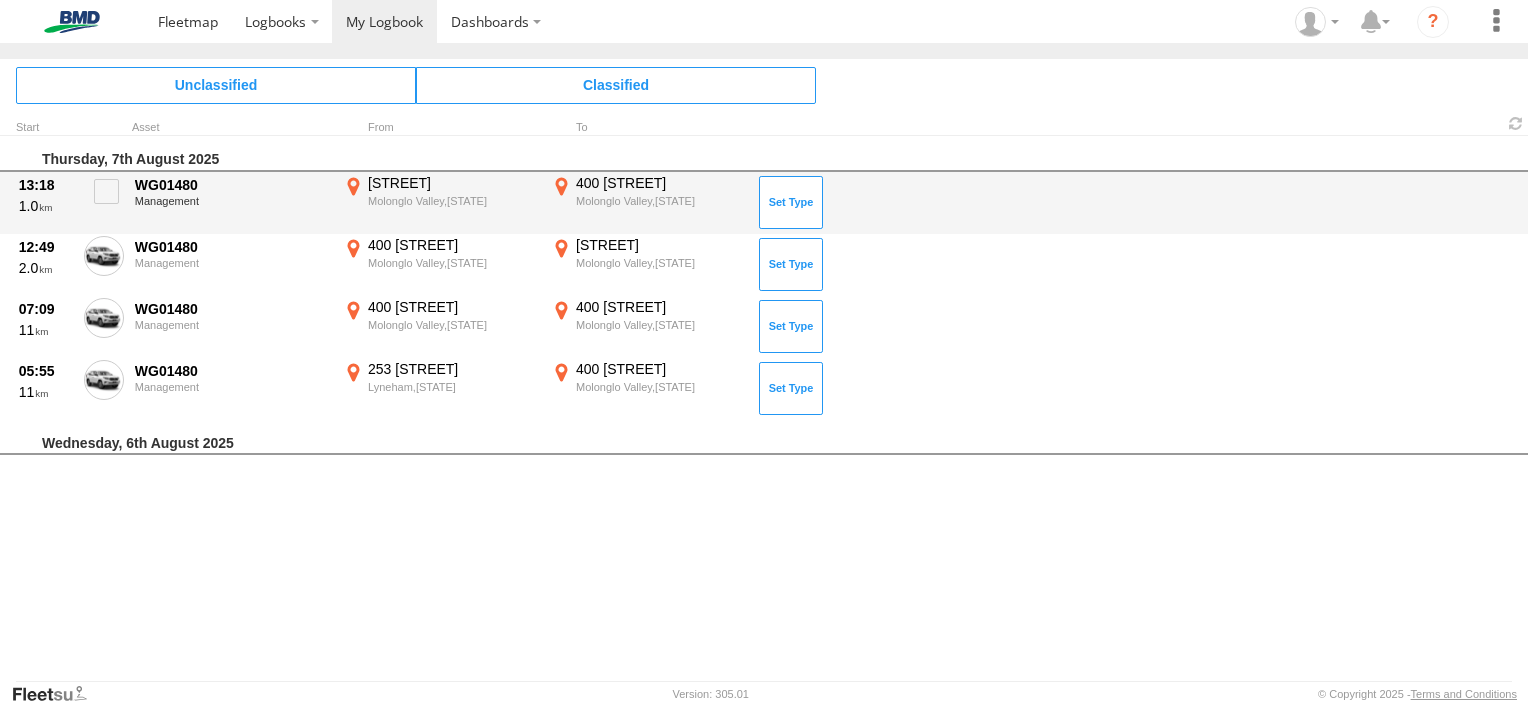click on "13:18
1.0
WG01480
Management
[STREET]
[CITY],[STATE]
-35.28526 149.03968
400 [STREET]
[CITY],[STATE]
-35.28135 149.04381
Meeting *******" at bounding box center [764, 203] 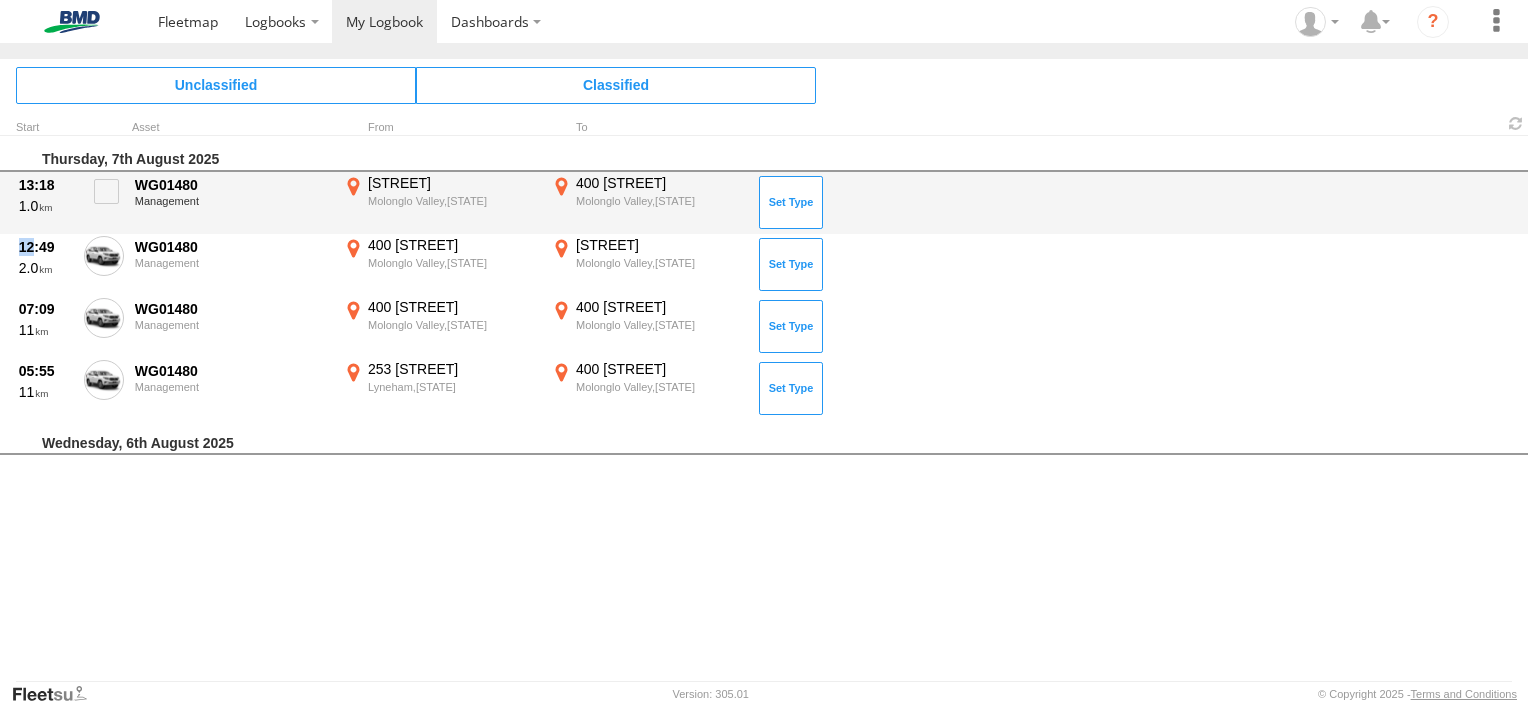 click on "13:18
1.0
WG01480
Management
[STREET]
[CITY],[STATE]
-35.28526 149.03968
400 [STREET]
[CITY],[STATE]
-35.28135 149.04381
Meeting *******" at bounding box center [764, 203] 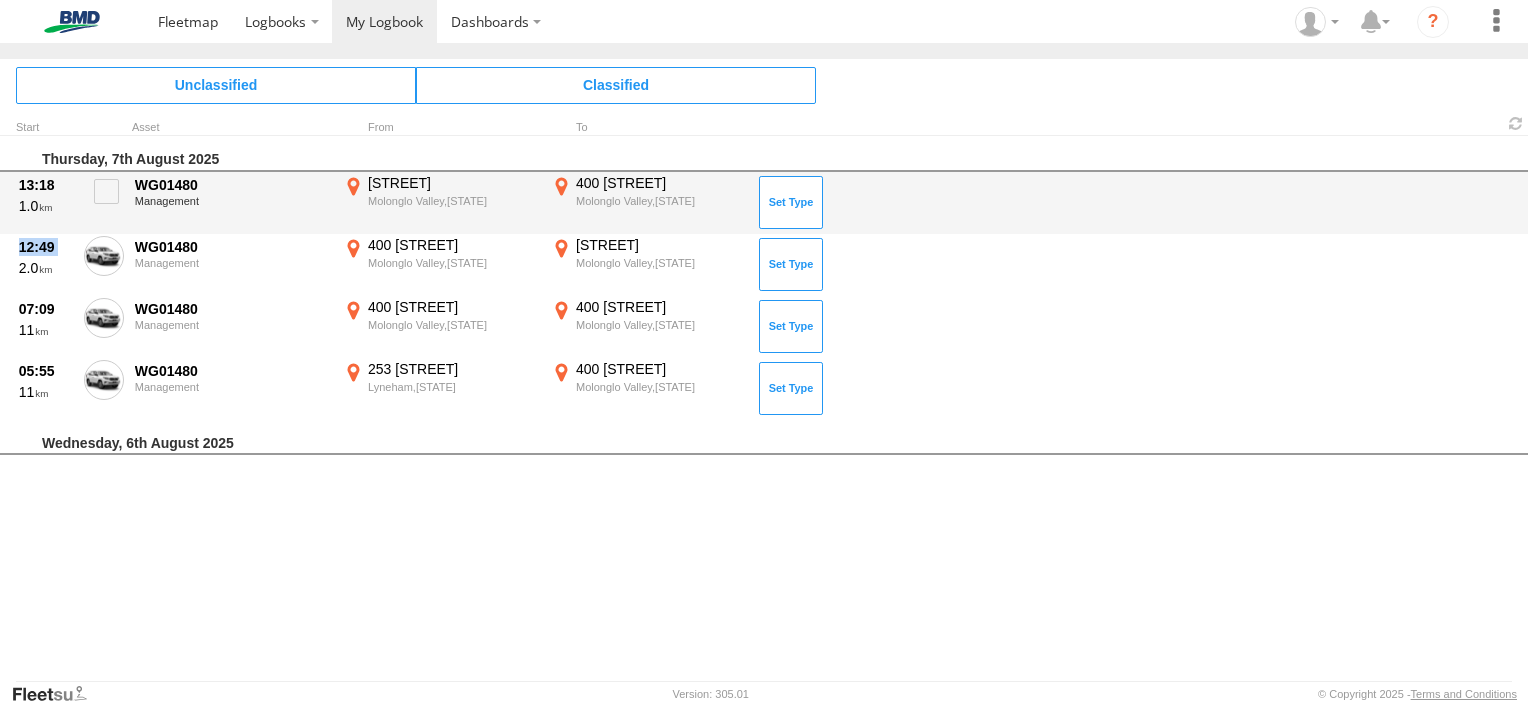 click on "13:18
1.0
WG01480
Management
[STREET]
[CITY],[STATE]
-35.28526 149.03968
400 [STREET]
[CITY],[STATE]
-35.28135 149.04381
Meeting *******" at bounding box center [764, 203] 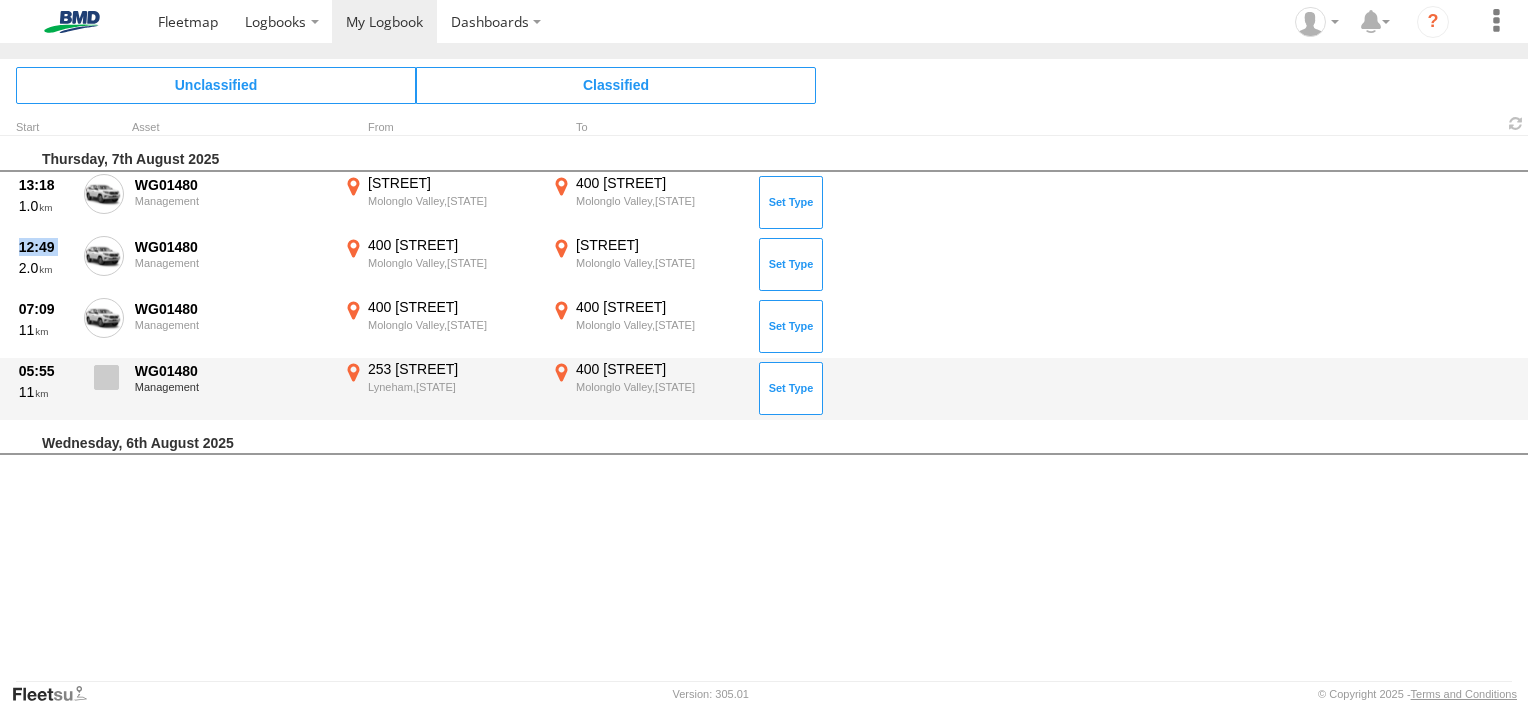 click at bounding box center [106, 377] 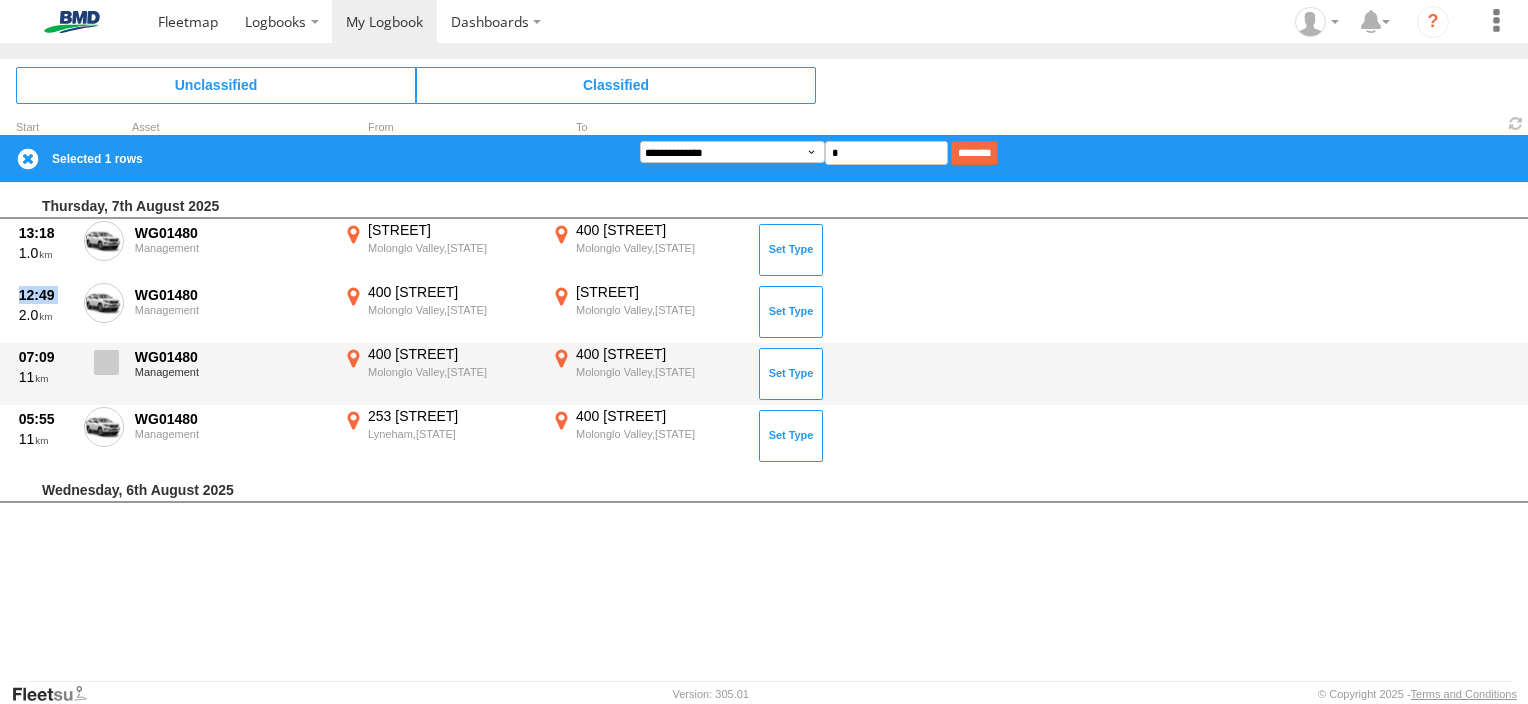 click at bounding box center (106, 362) 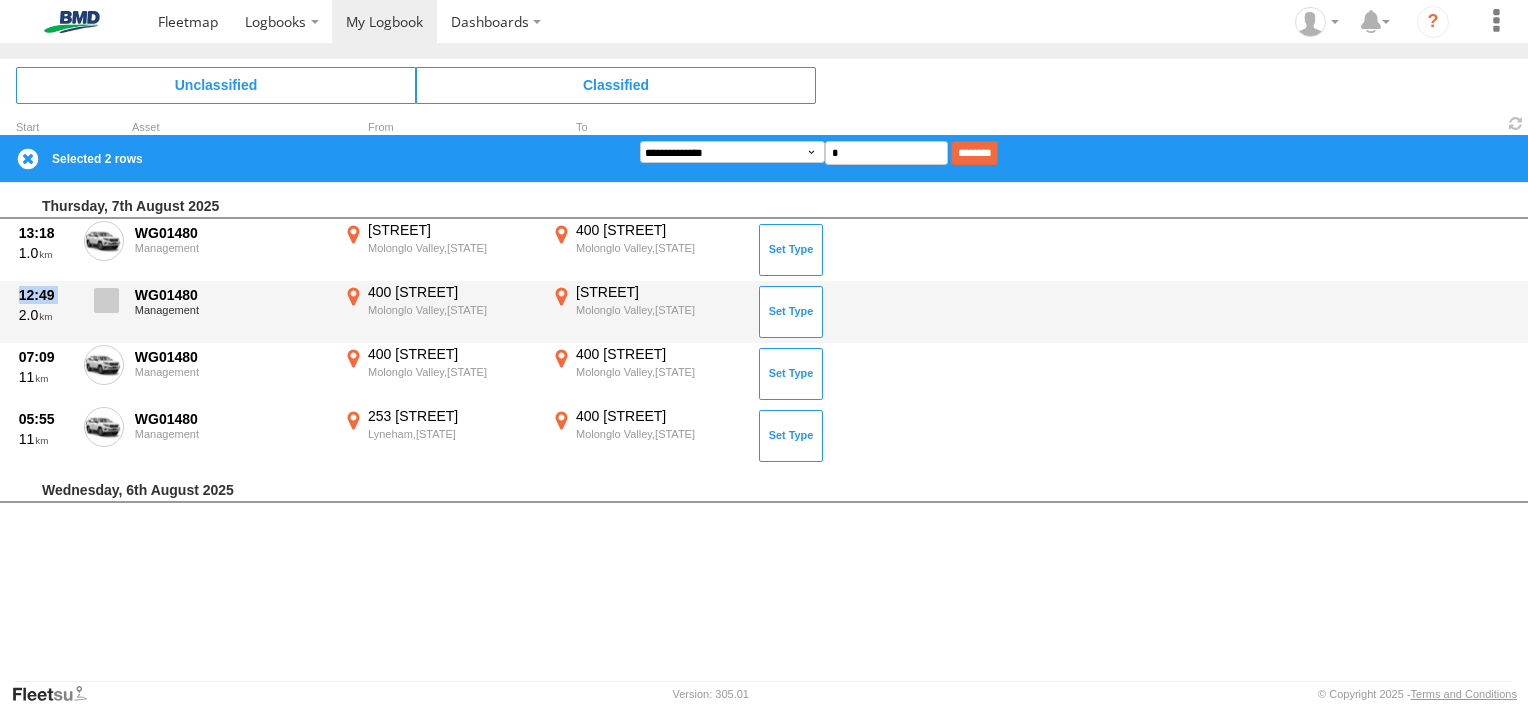 click at bounding box center (106, 300) 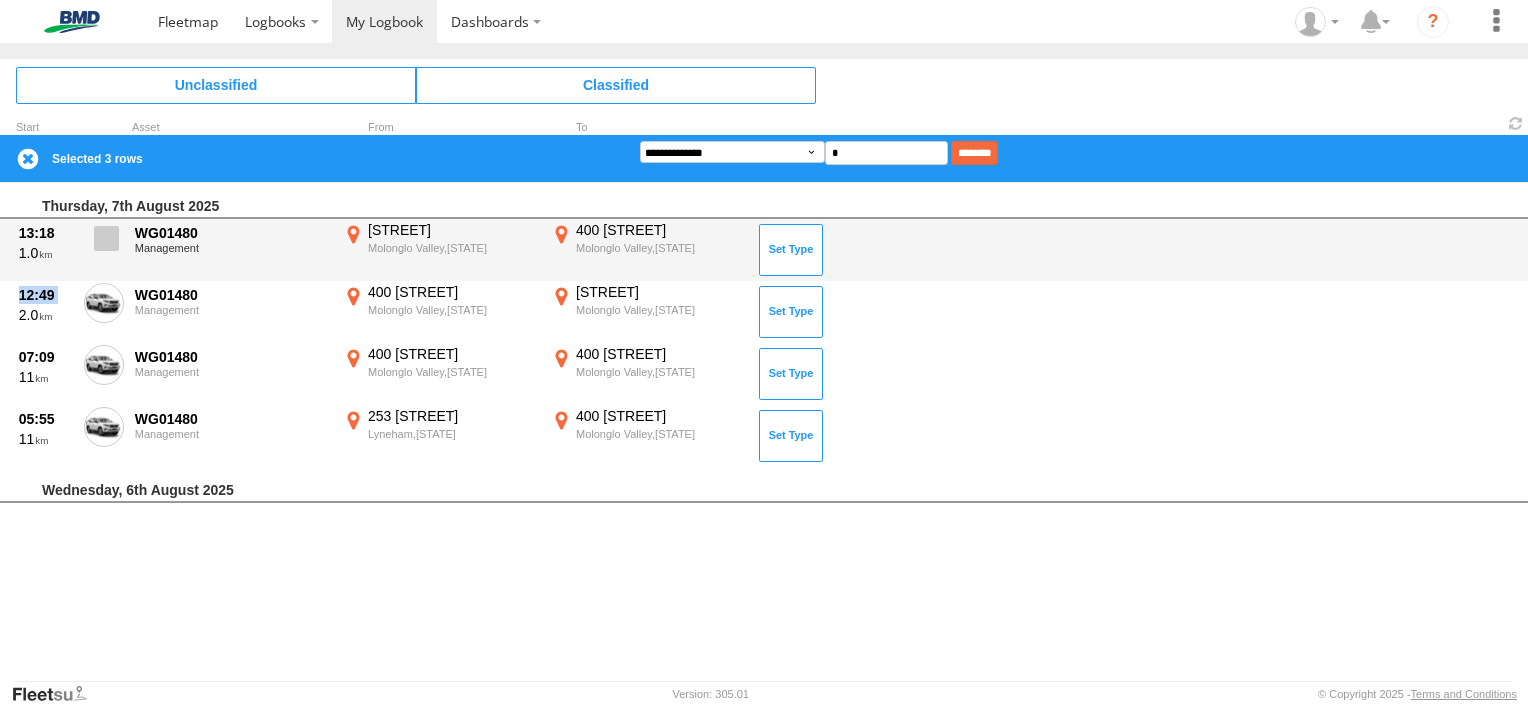 click at bounding box center [106, 238] 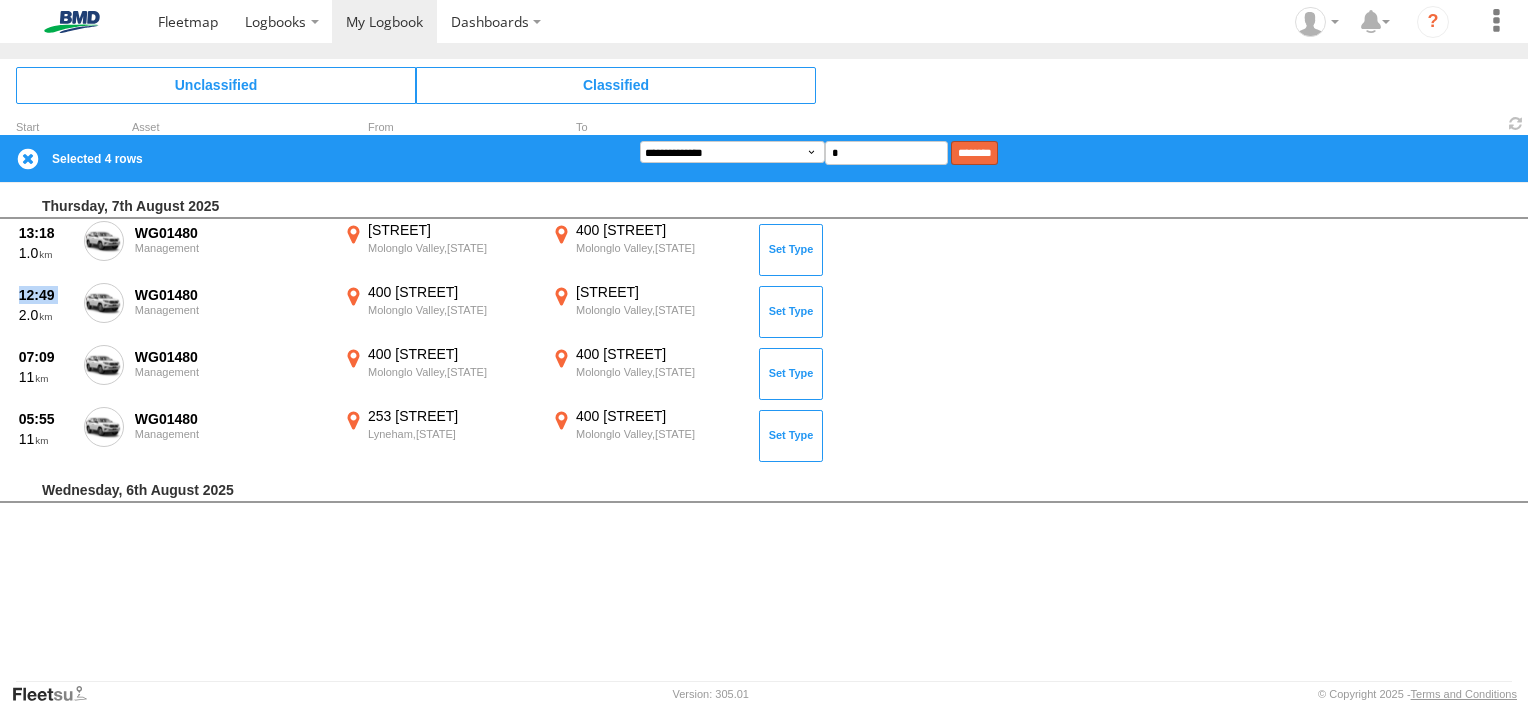 click on "********" at bounding box center (974, 153) 